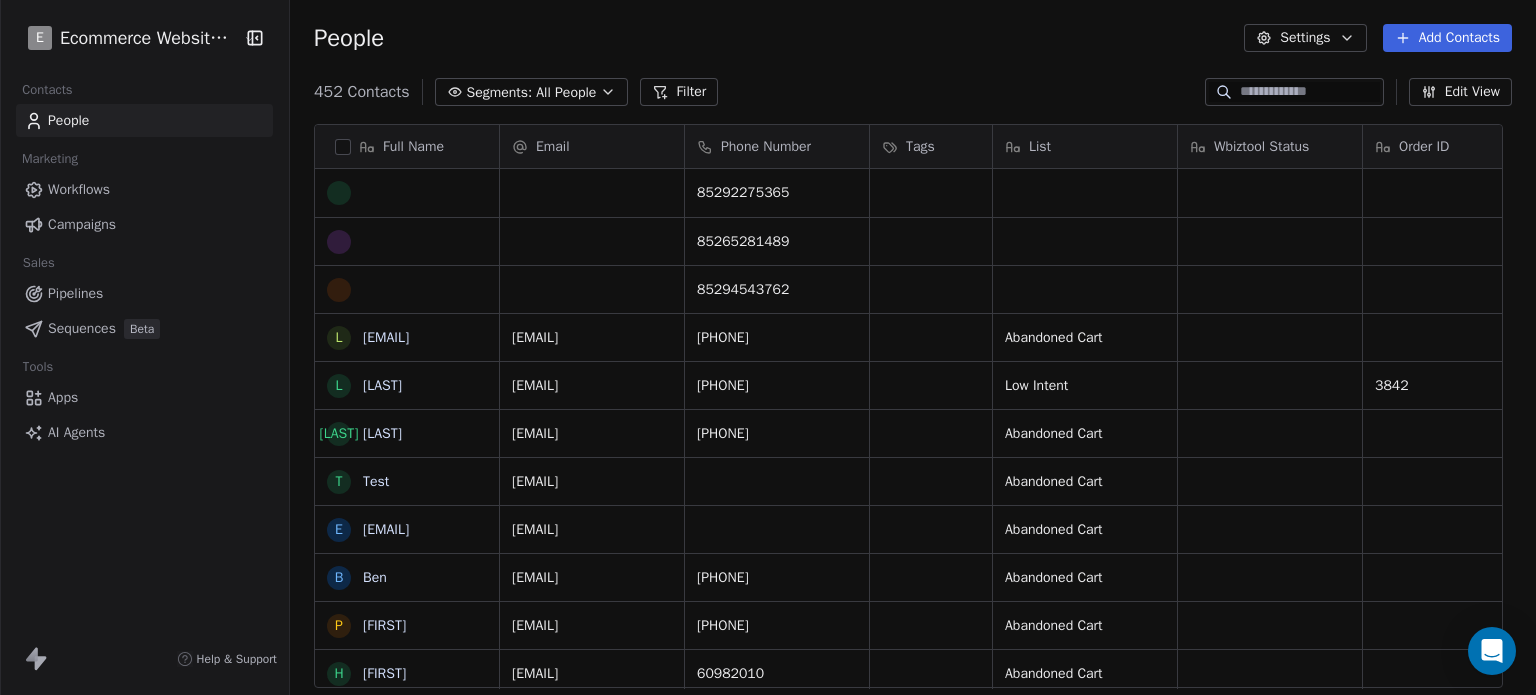 scroll, scrollTop: 0, scrollLeft: 0, axis: both 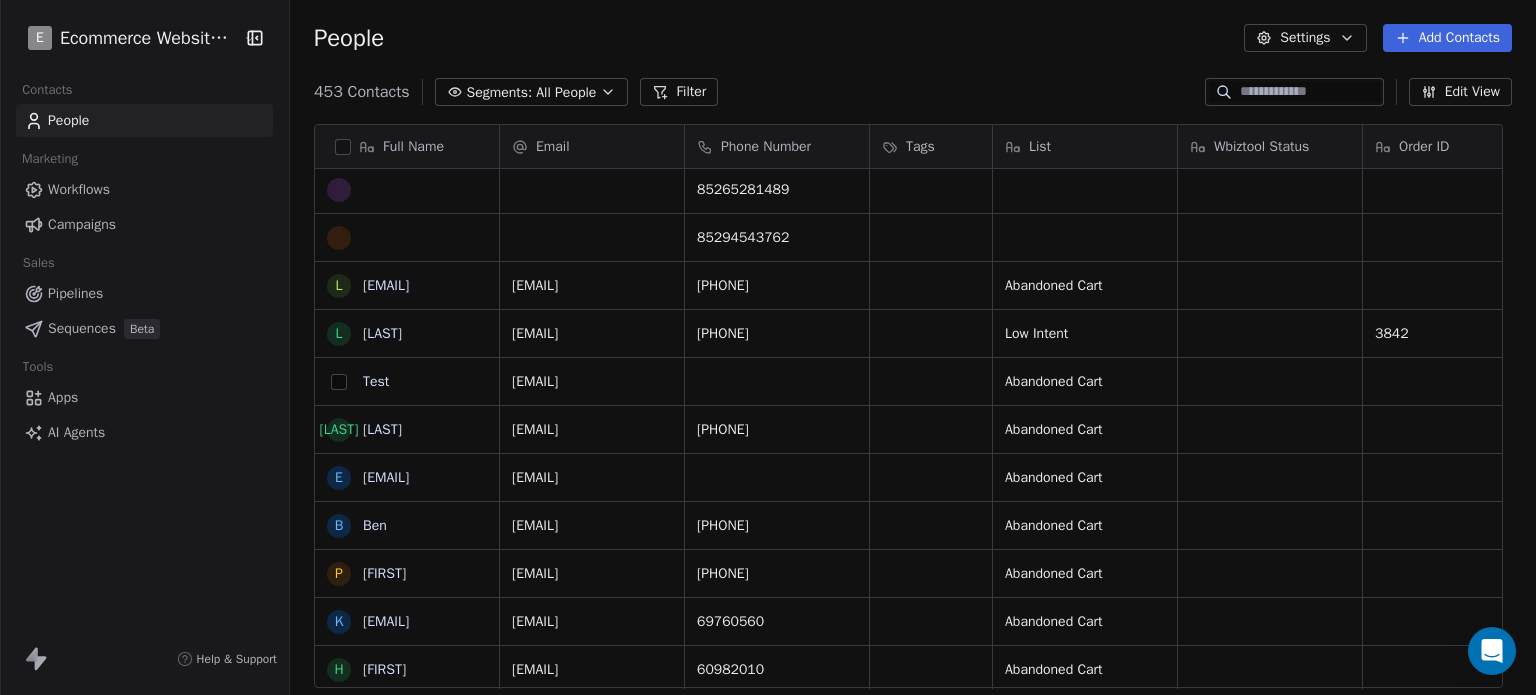 click at bounding box center [339, 382] 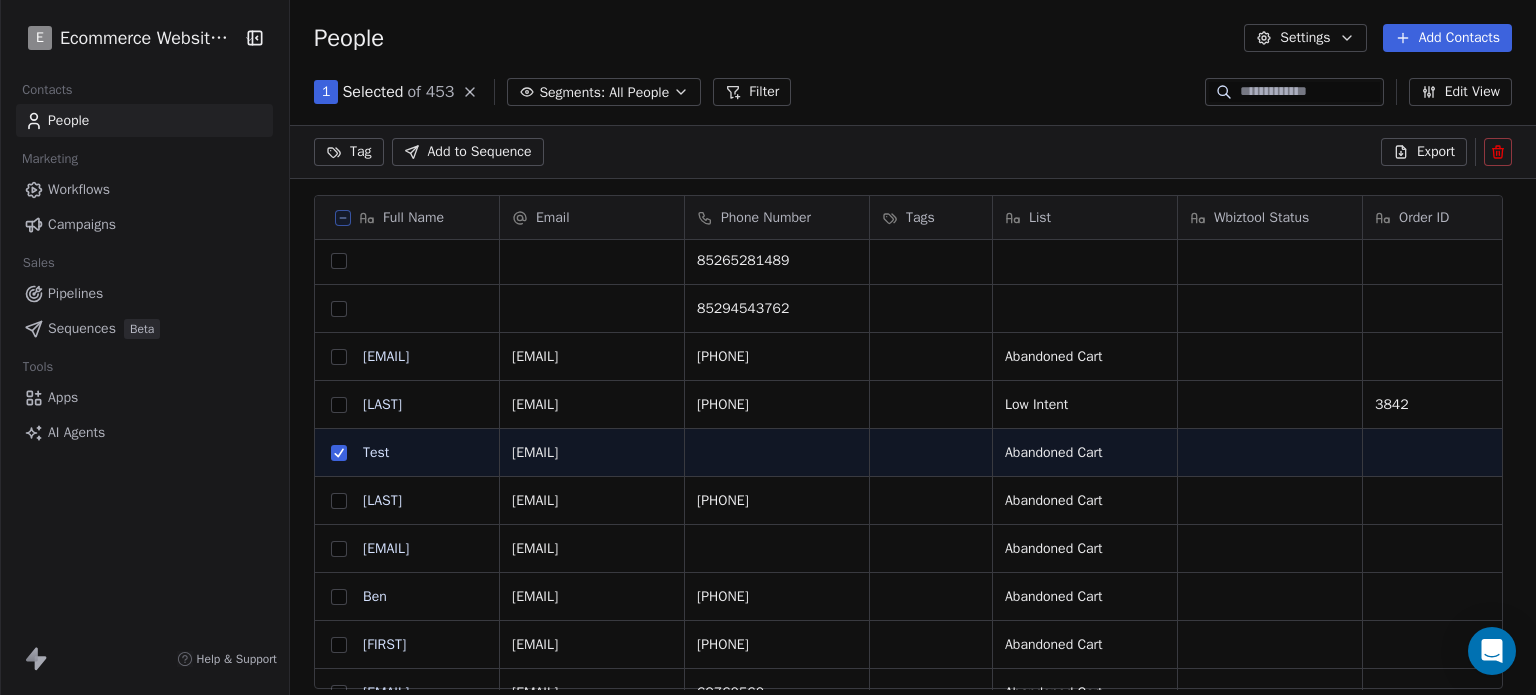 click 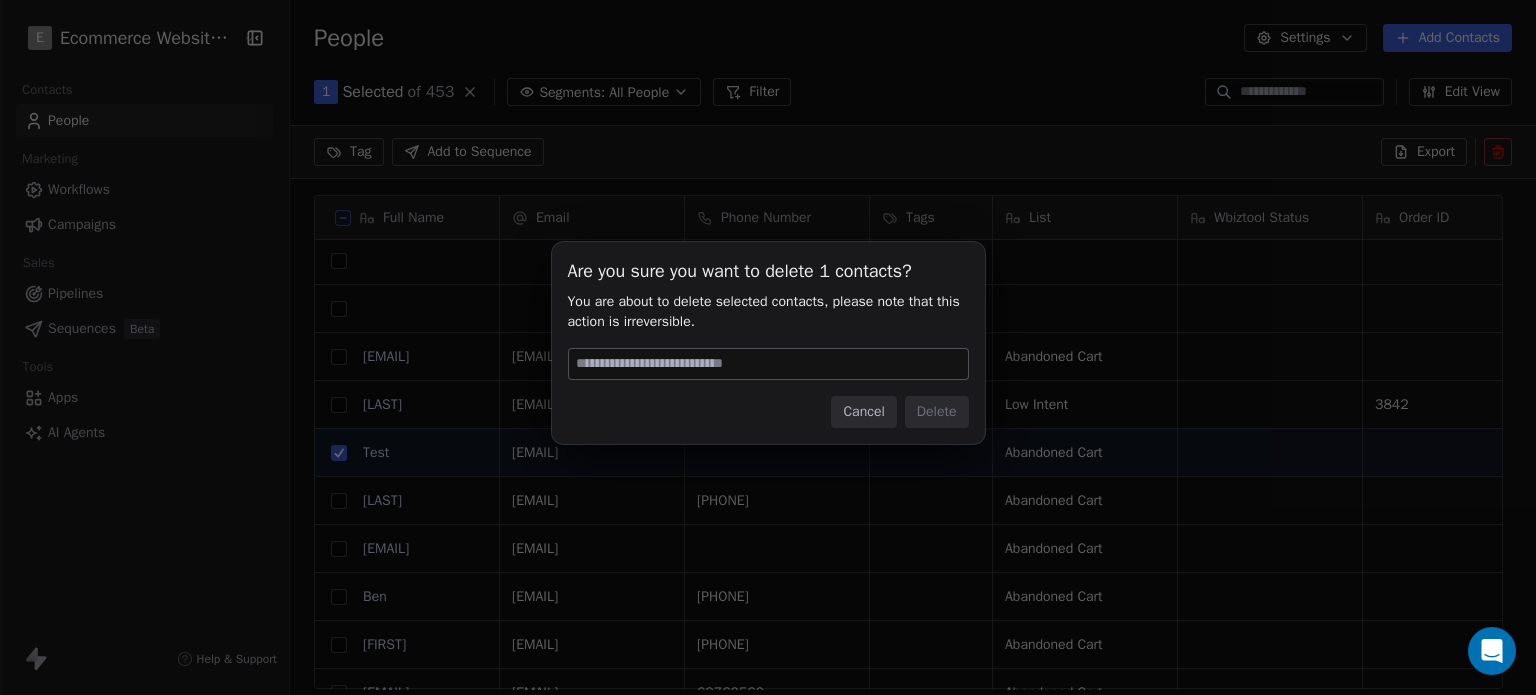 click at bounding box center [768, 364] 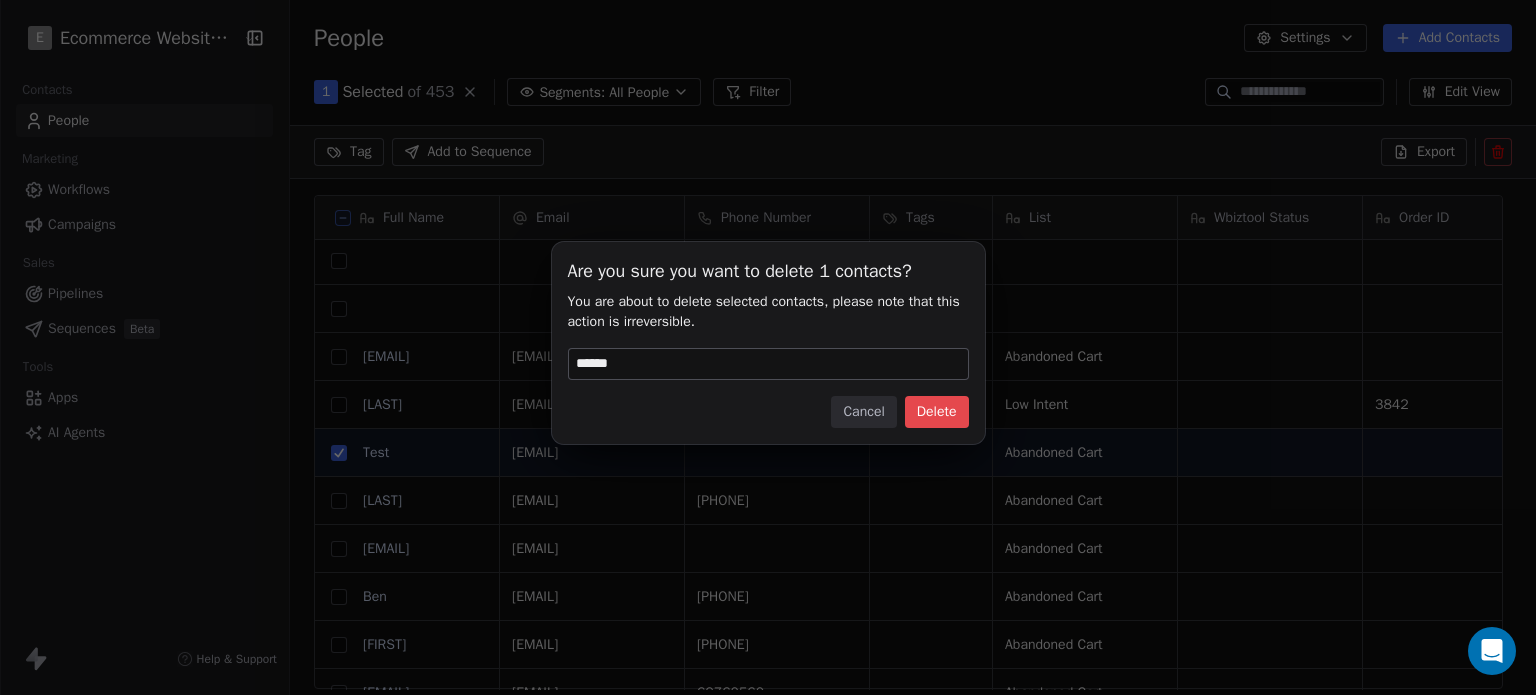 click on "Delete" at bounding box center [937, 412] 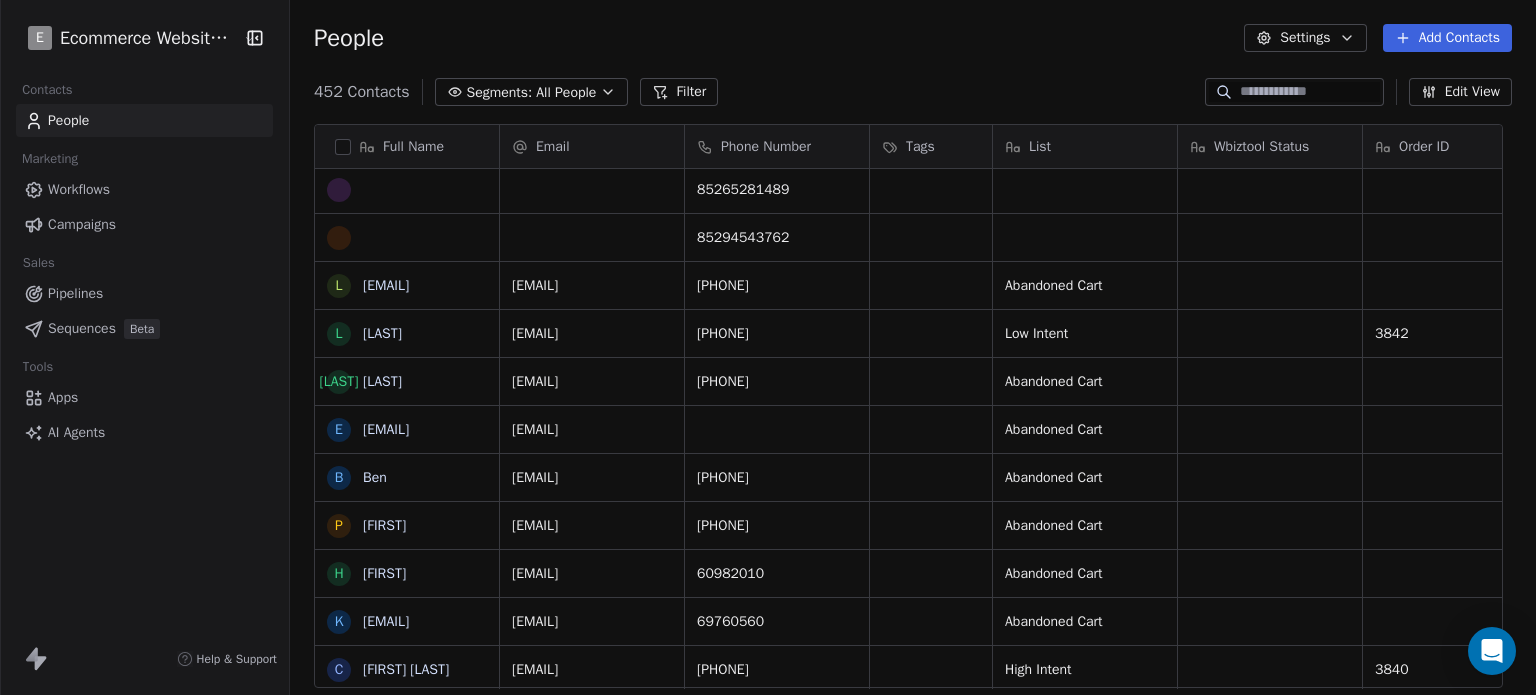 click at bounding box center (1310, 92) 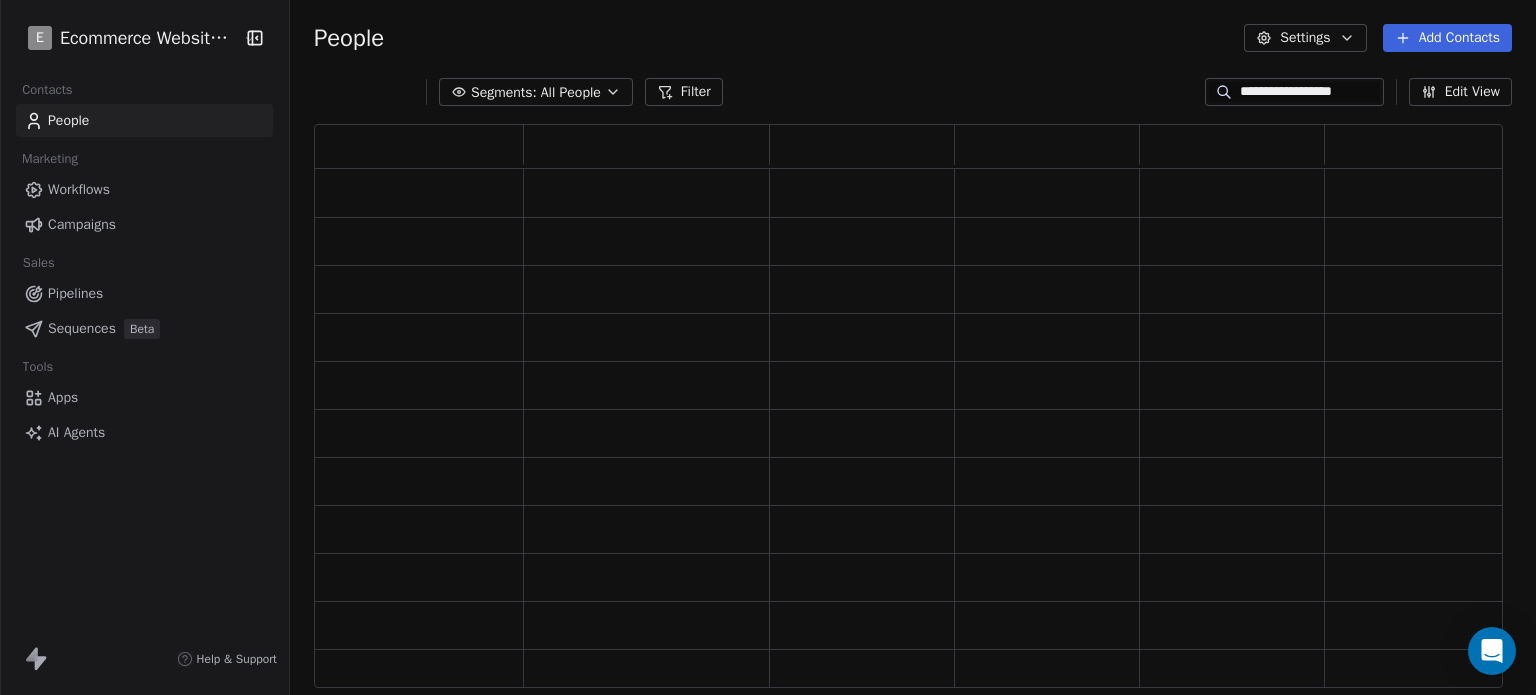 scroll, scrollTop: 16, scrollLeft: 16, axis: both 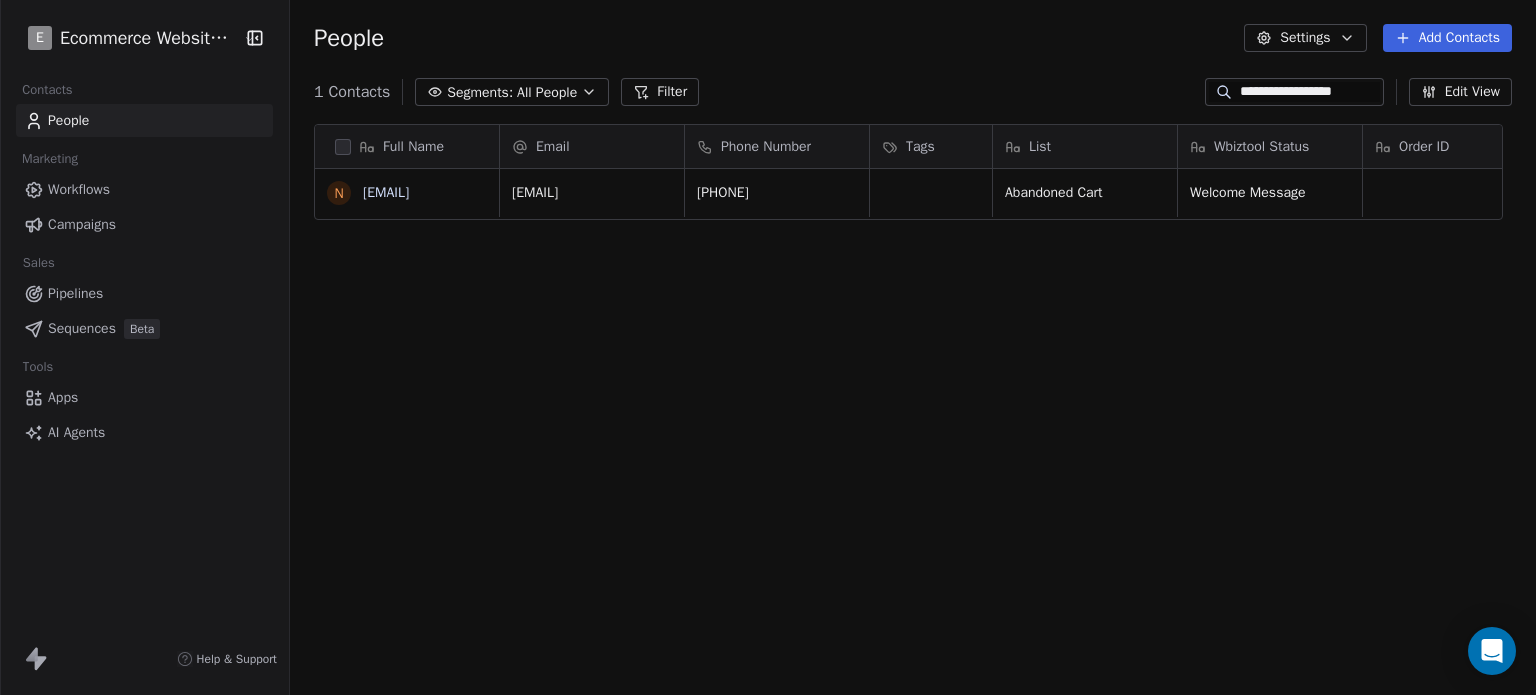type on "**********" 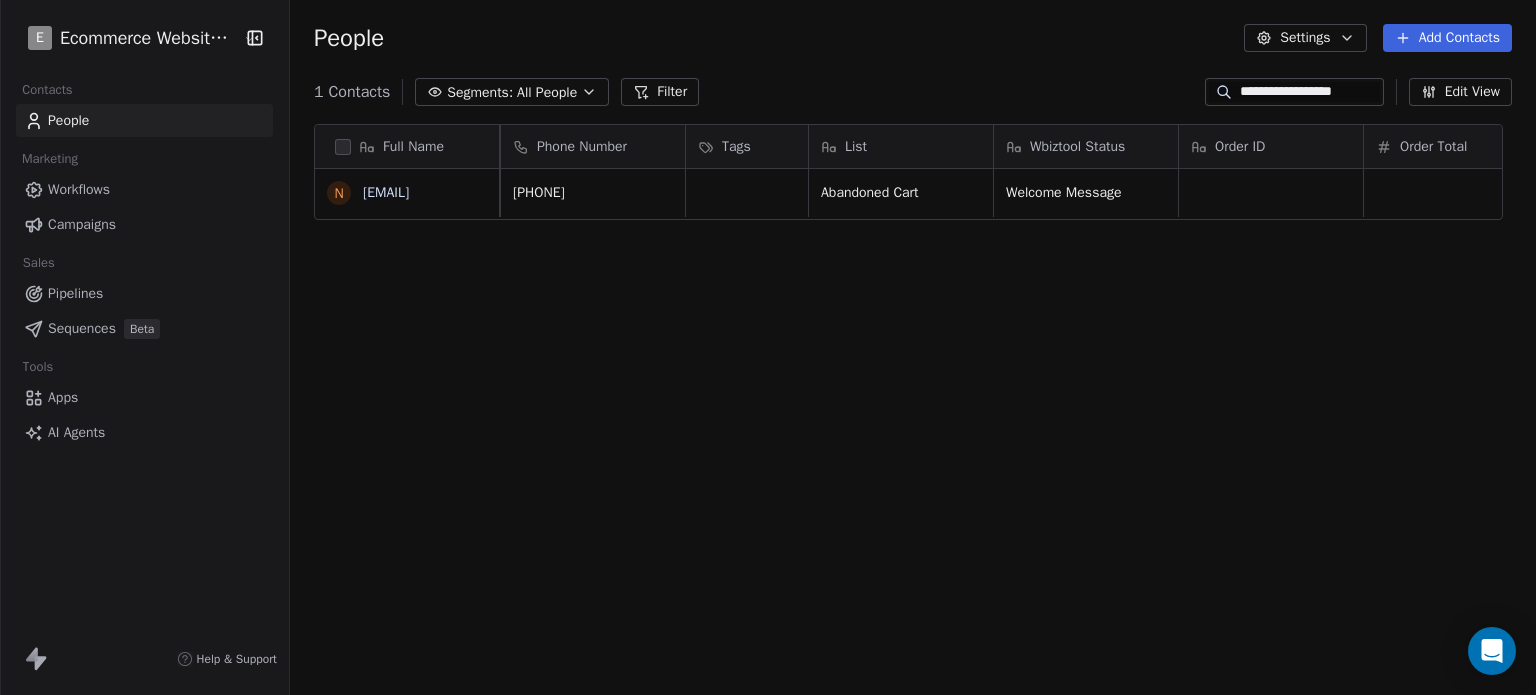 scroll, scrollTop: 0, scrollLeft: 0, axis: both 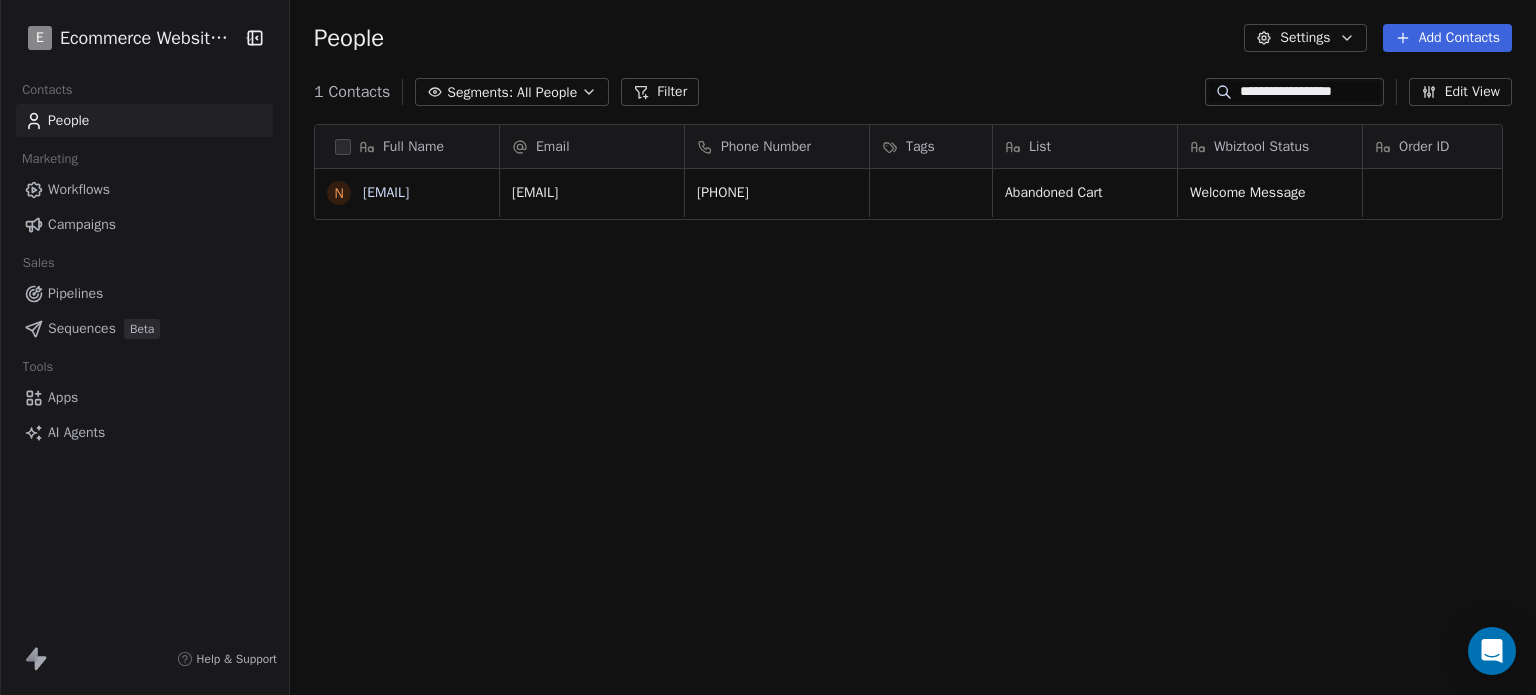 click on "**********" at bounding box center (1310, 92) 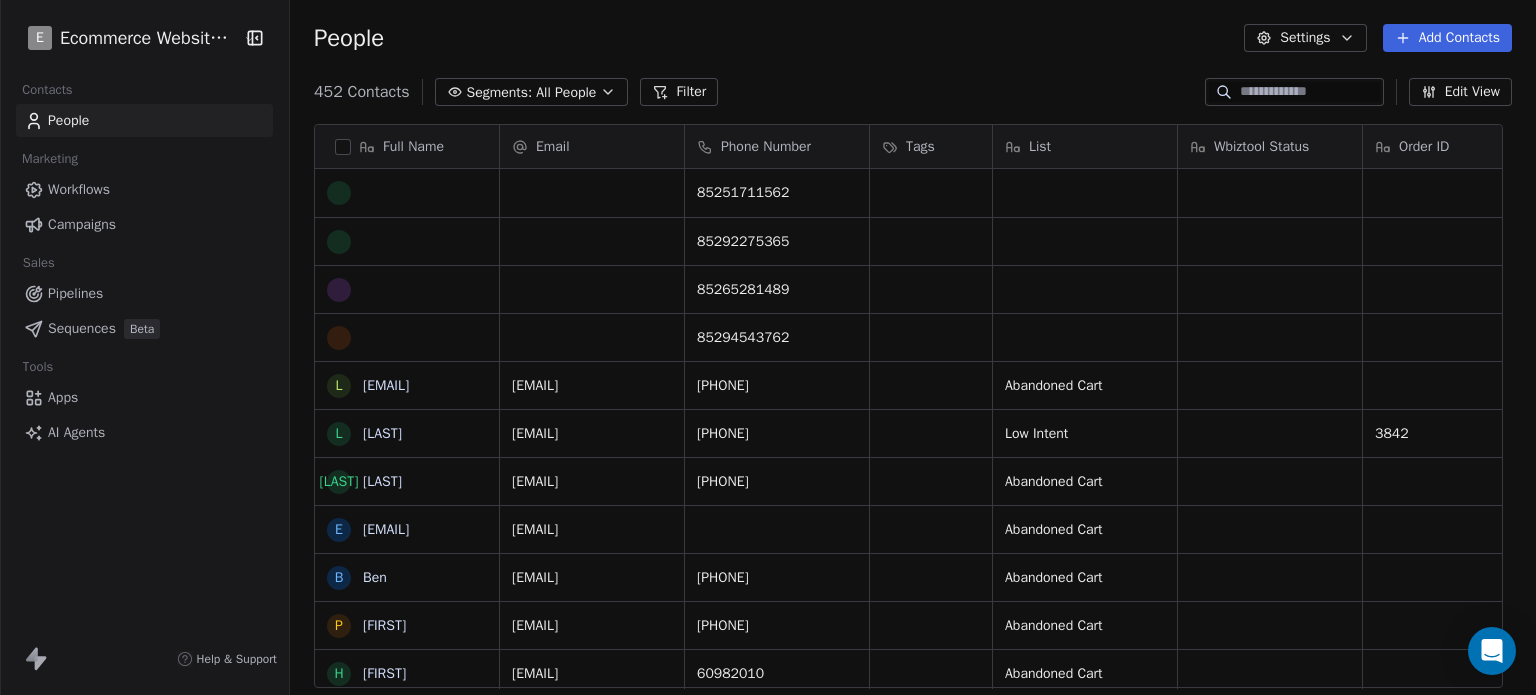 type on "*" 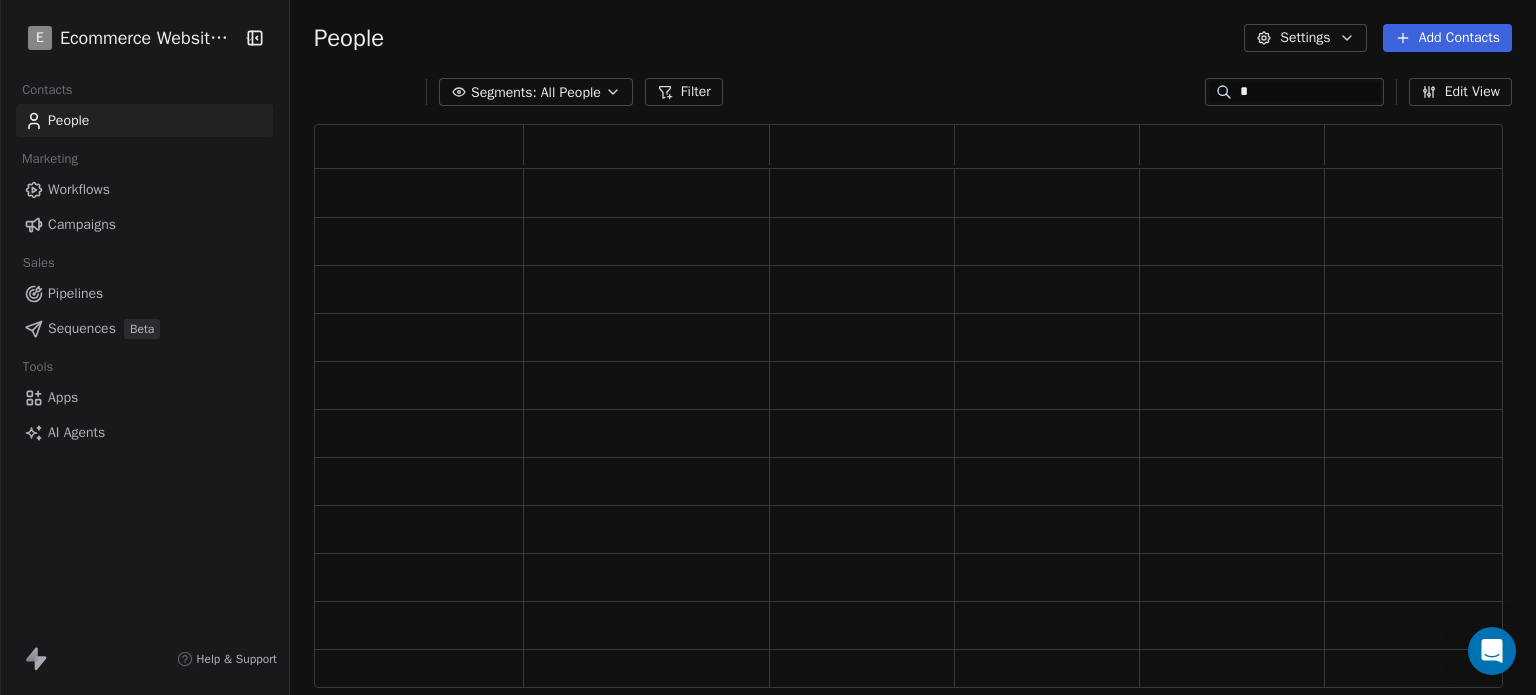 scroll, scrollTop: 16, scrollLeft: 16, axis: both 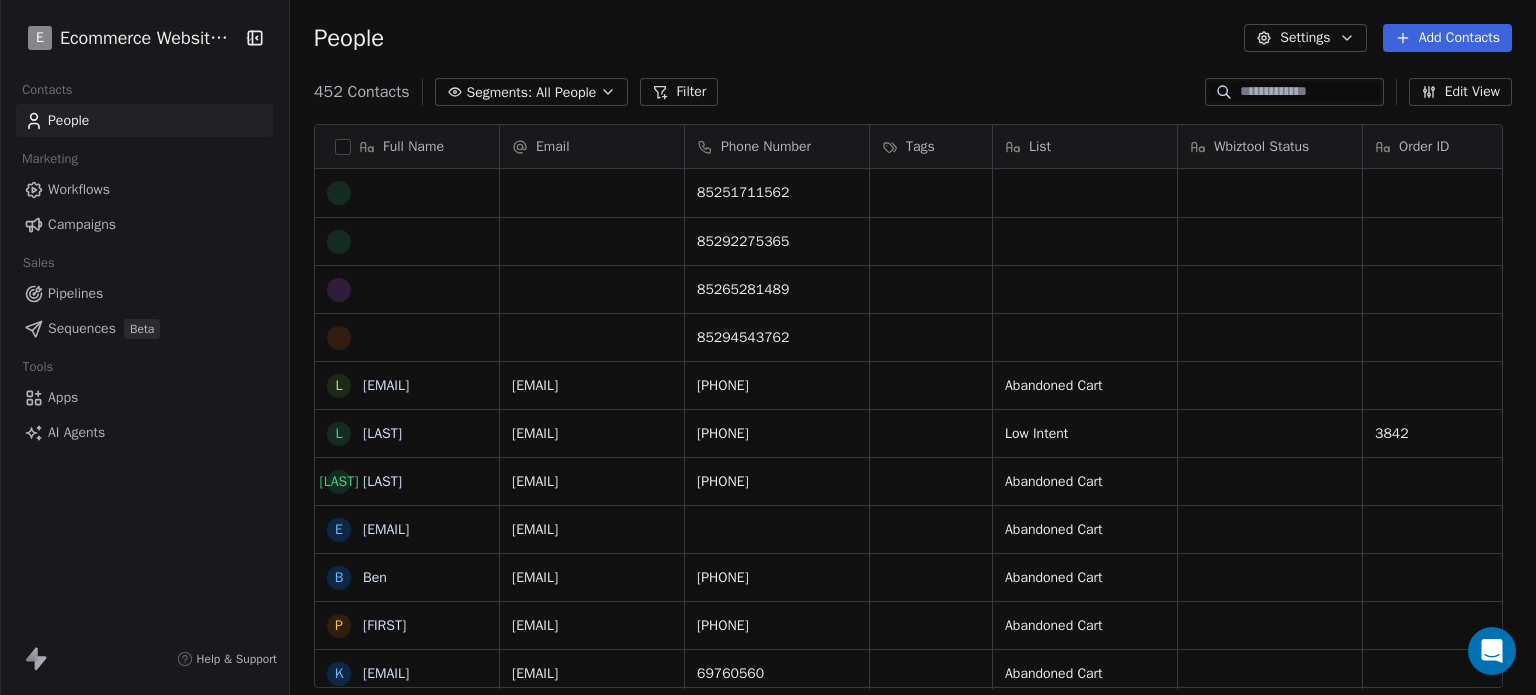 drag, startPoint x: 951, startPoint y: 28, endPoint x: 954, endPoint y: 48, distance: 20.22375 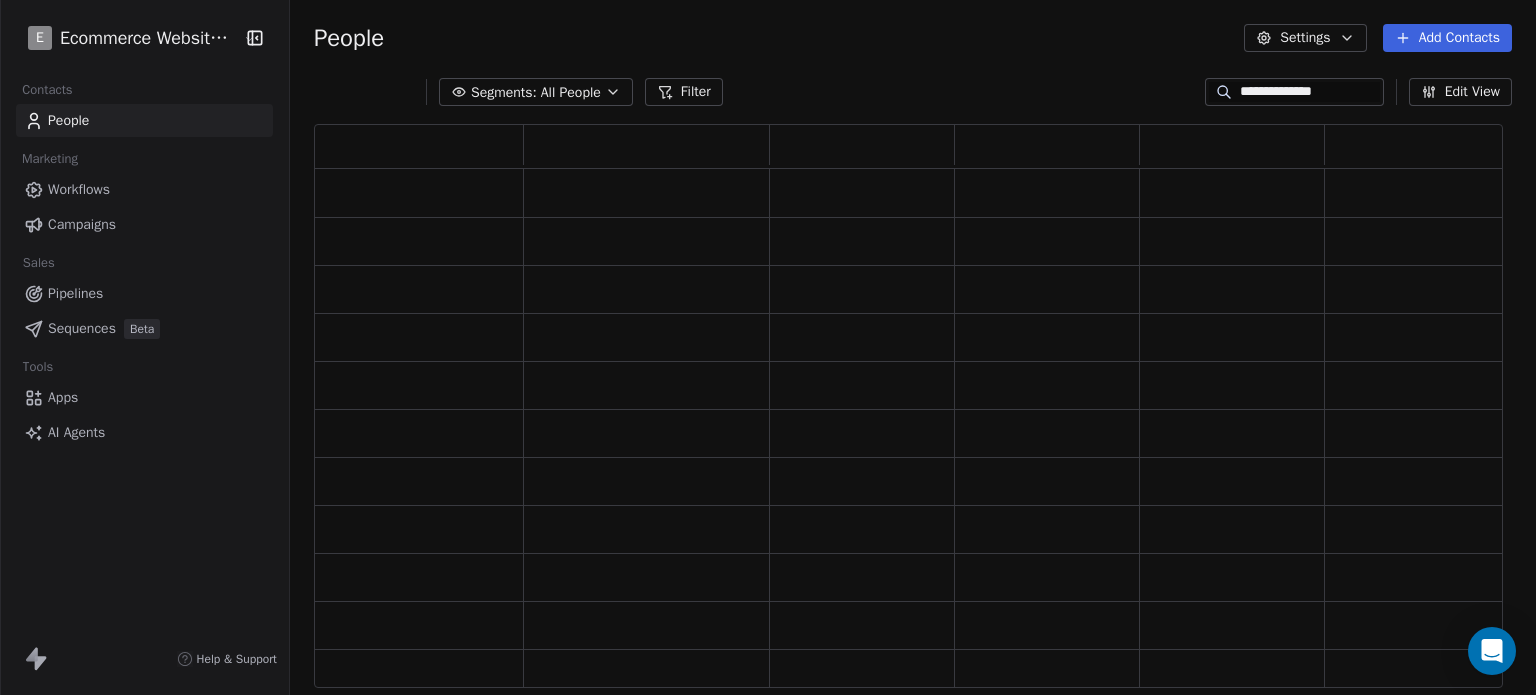 scroll, scrollTop: 16, scrollLeft: 16, axis: both 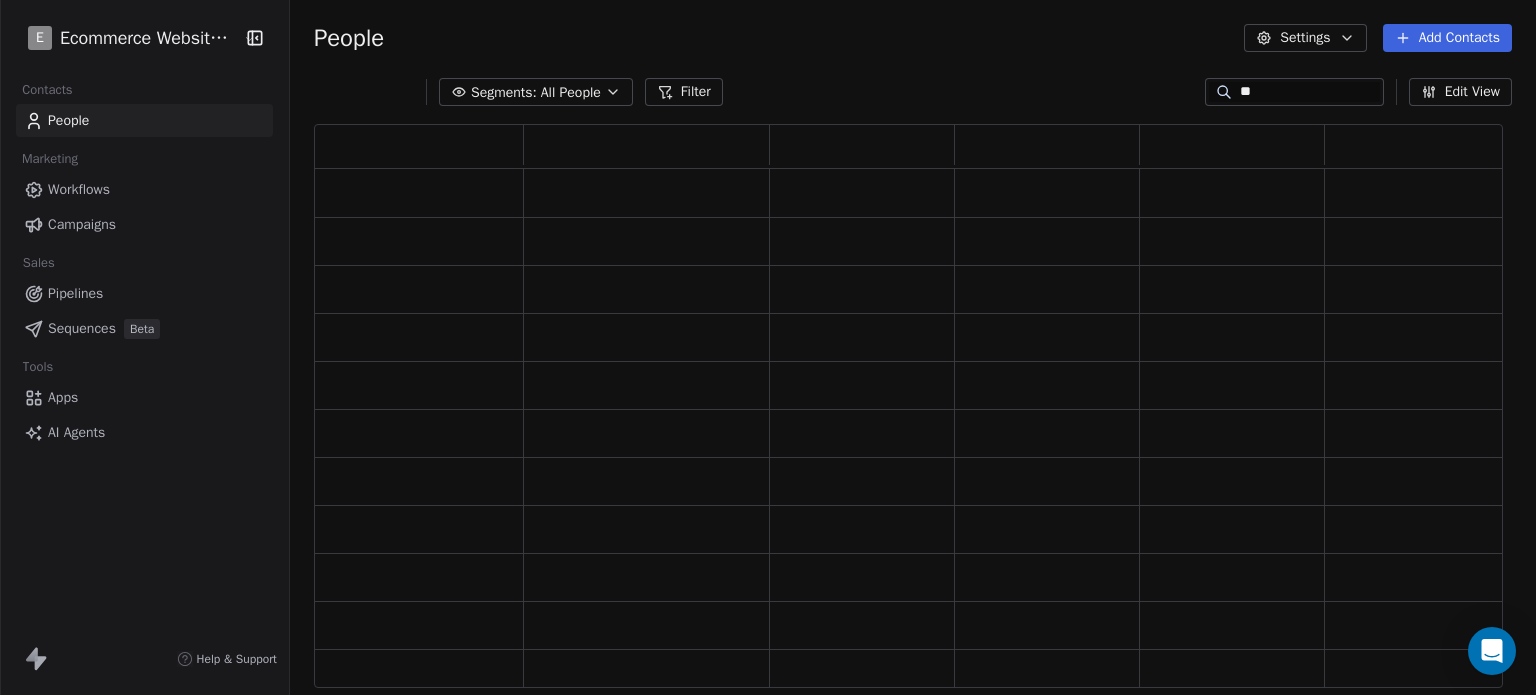 type on "*" 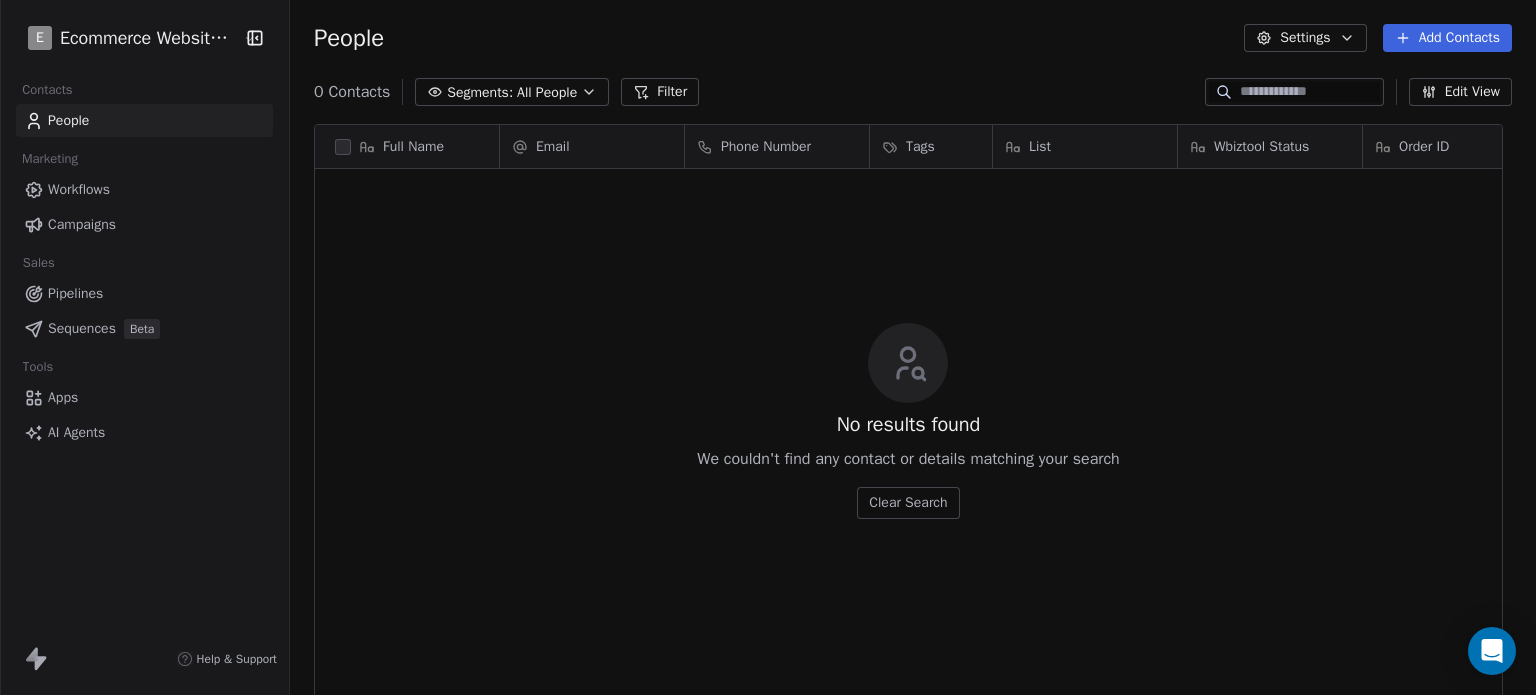 scroll, scrollTop: 16, scrollLeft: 16, axis: both 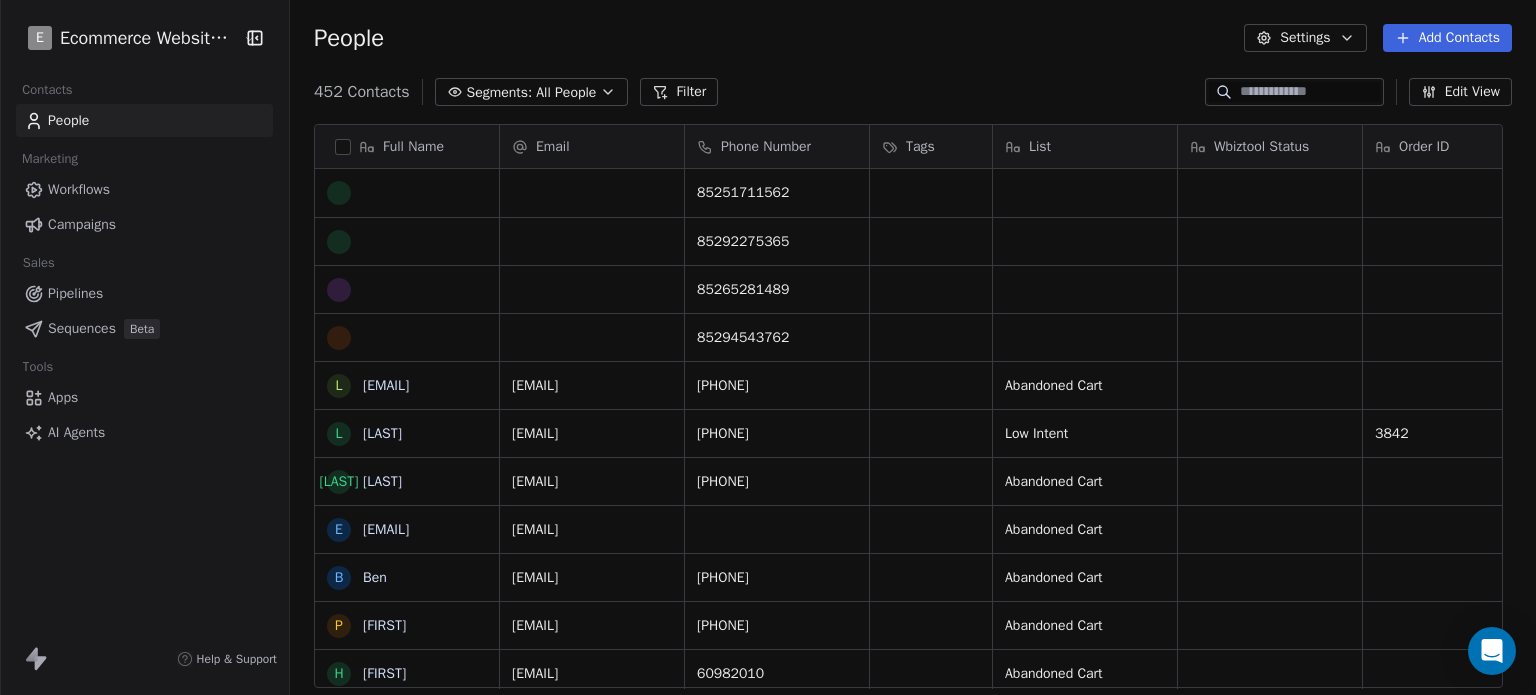 paste on "**********" 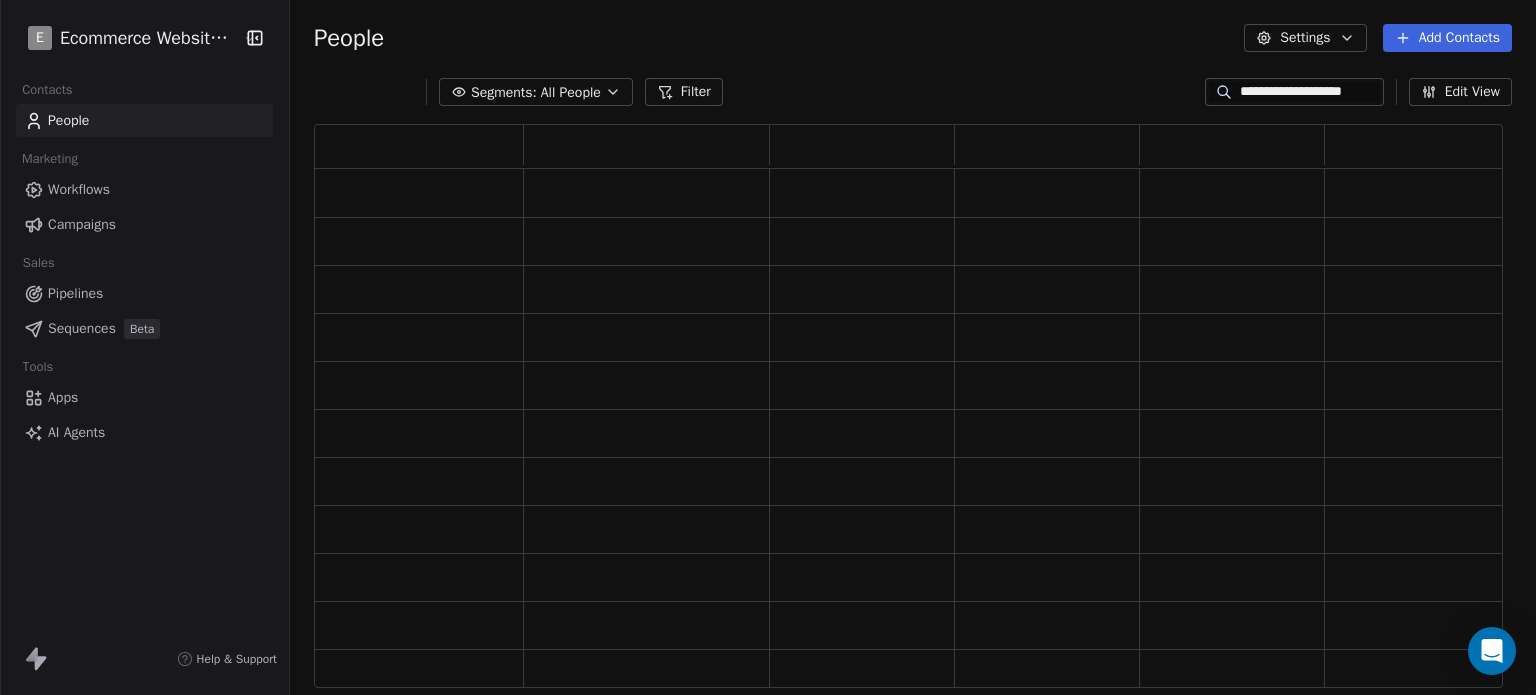 scroll, scrollTop: 16, scrollLeft: 16, axis: both 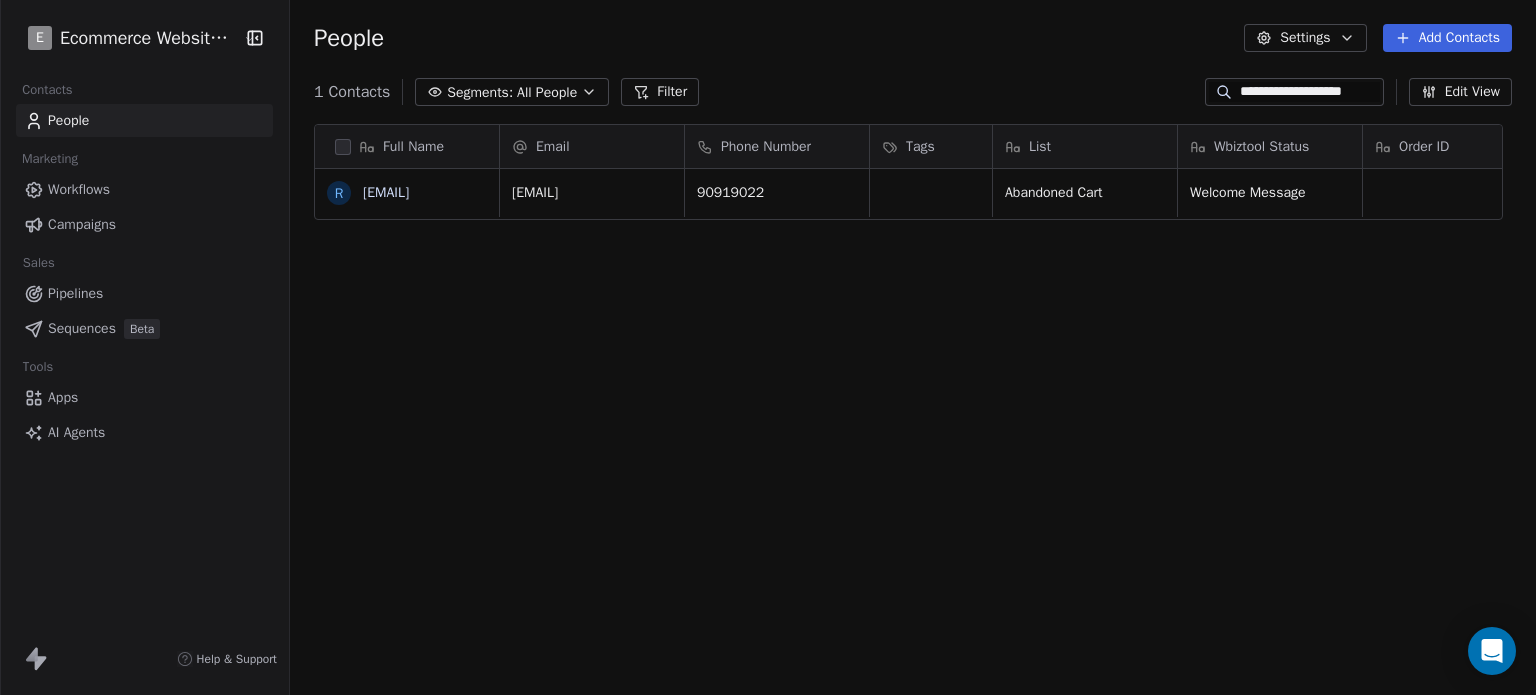 click on "**********" at bounding box center [1310, 92] 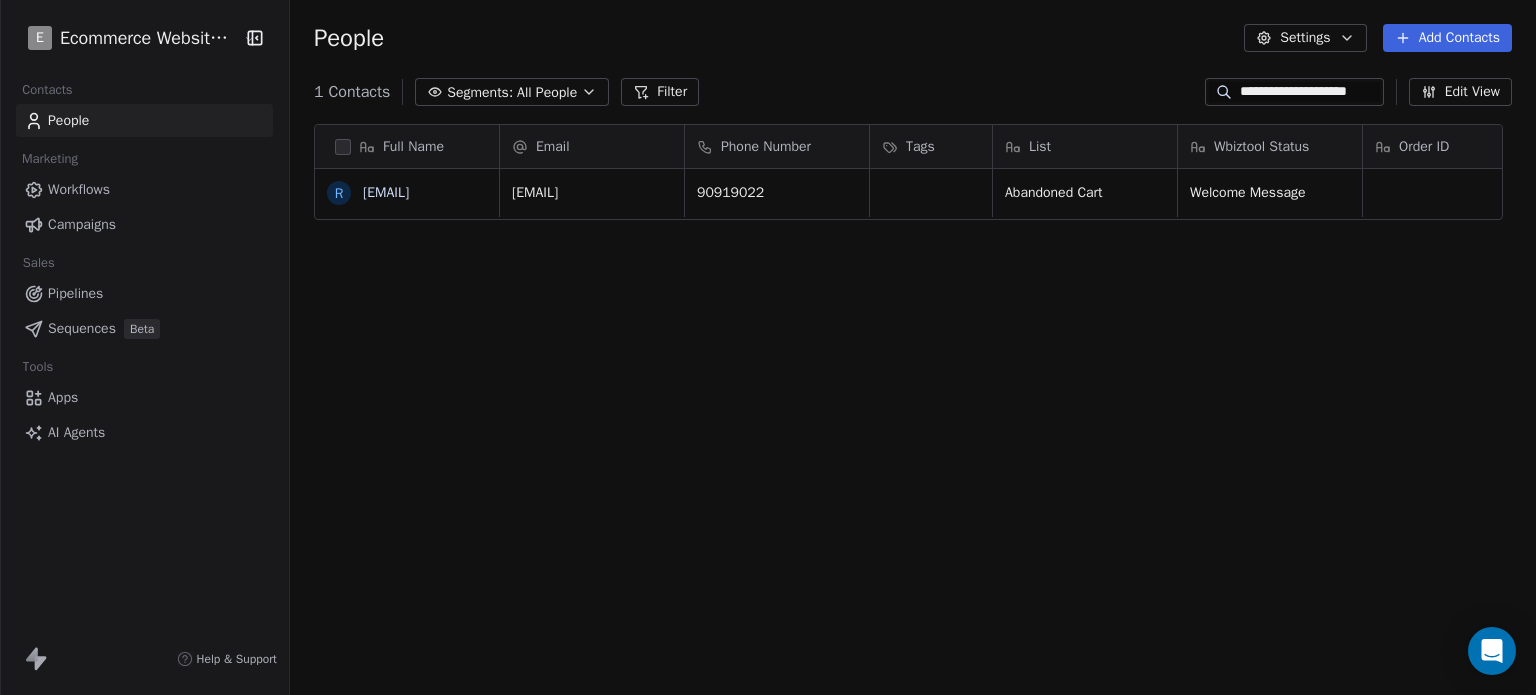 scroll, scrollTop: 0, scrollLeft: 1, axis: horizontal 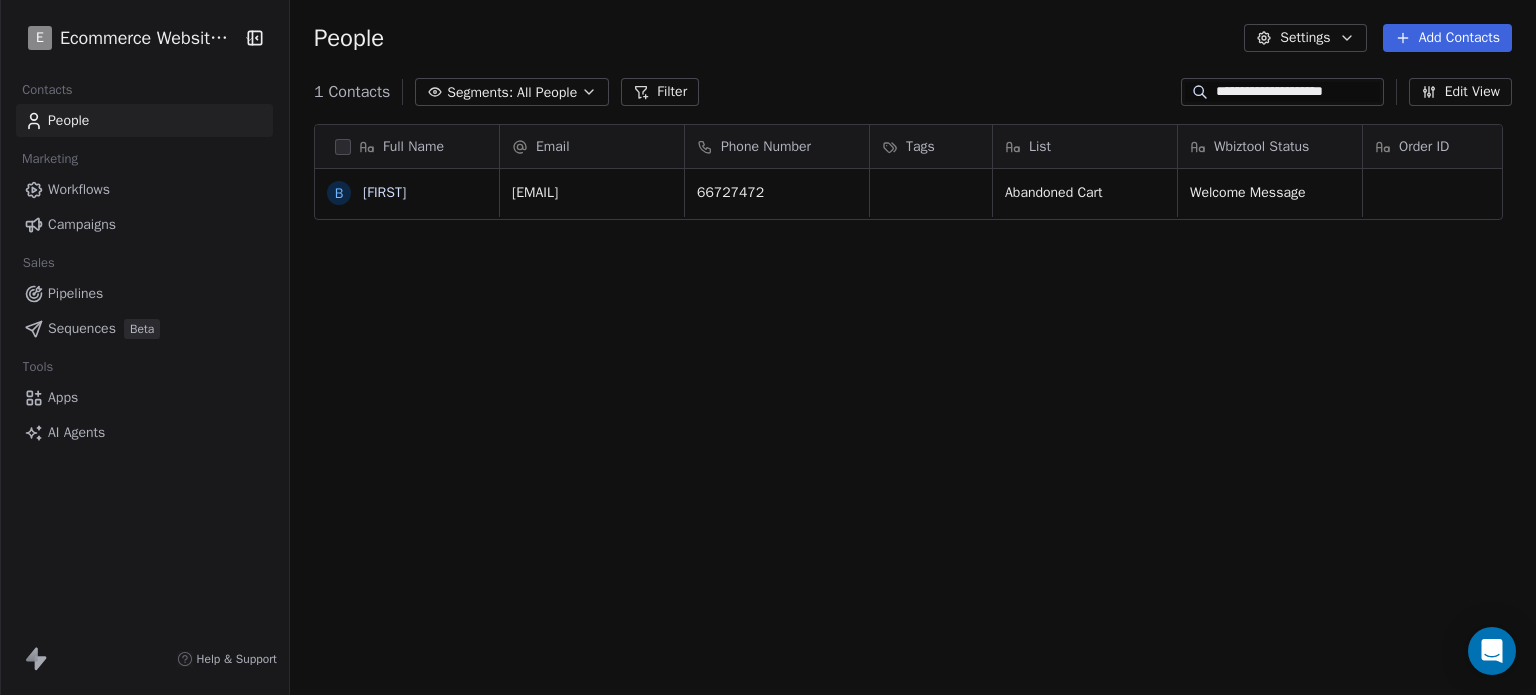click on "**********" at bounding box center (1297, 92) 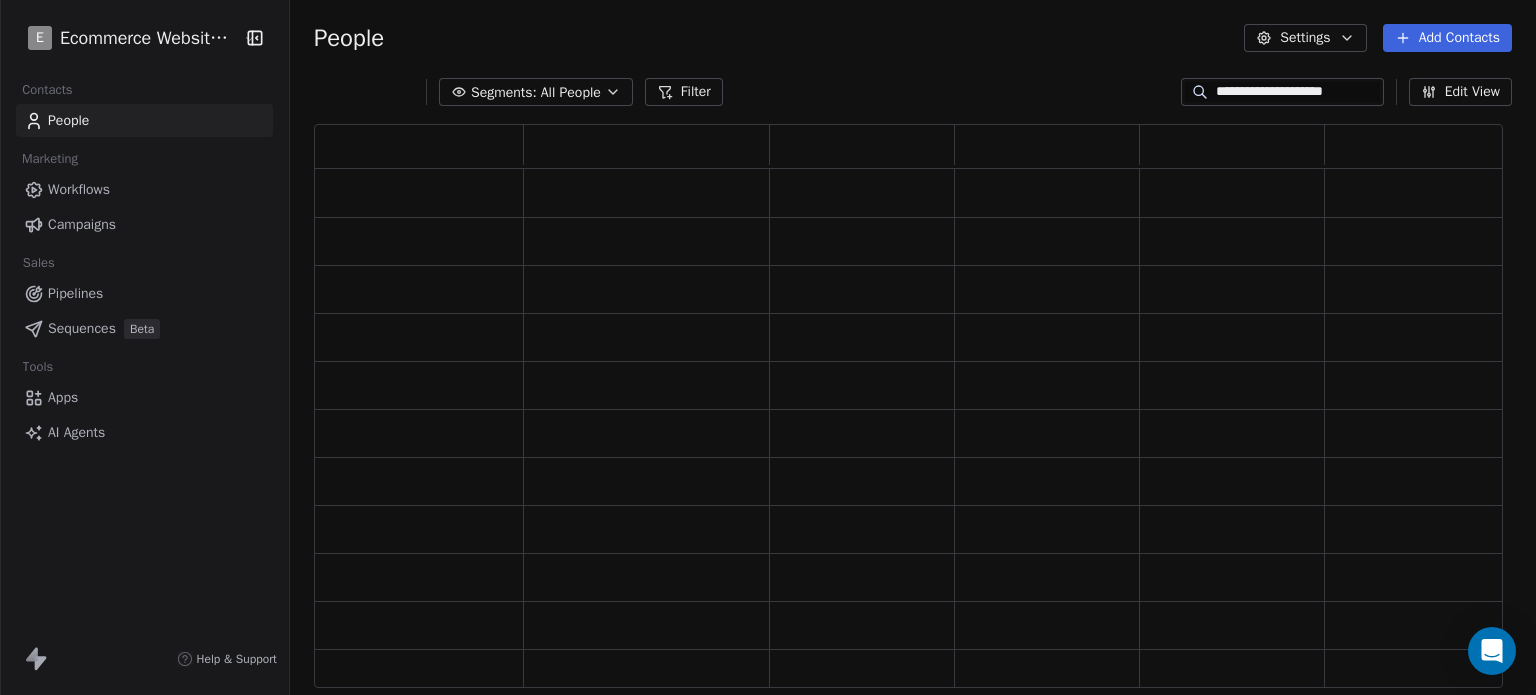 scroll, scrollTop: 16, scrollLeft: 16, axis: both 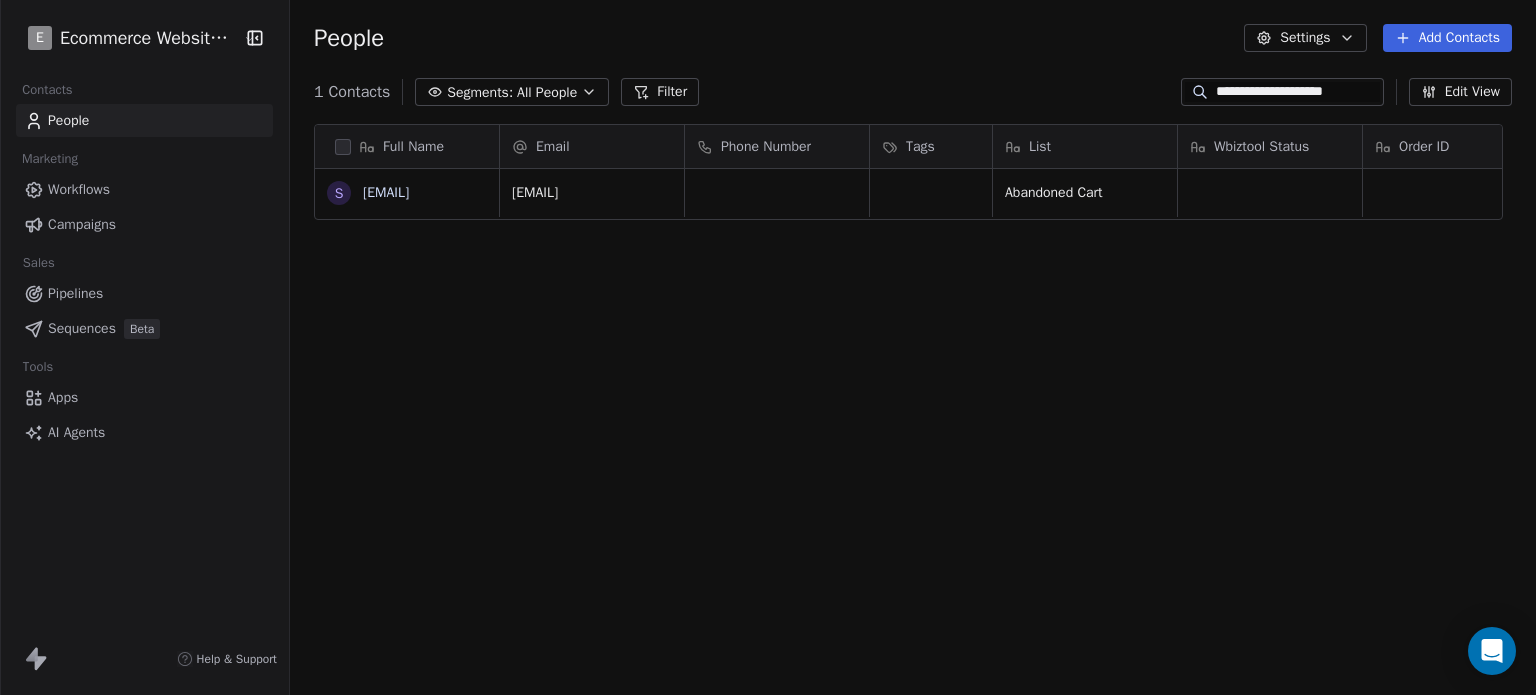 click on "**********" at bounding box center [1297, 92] 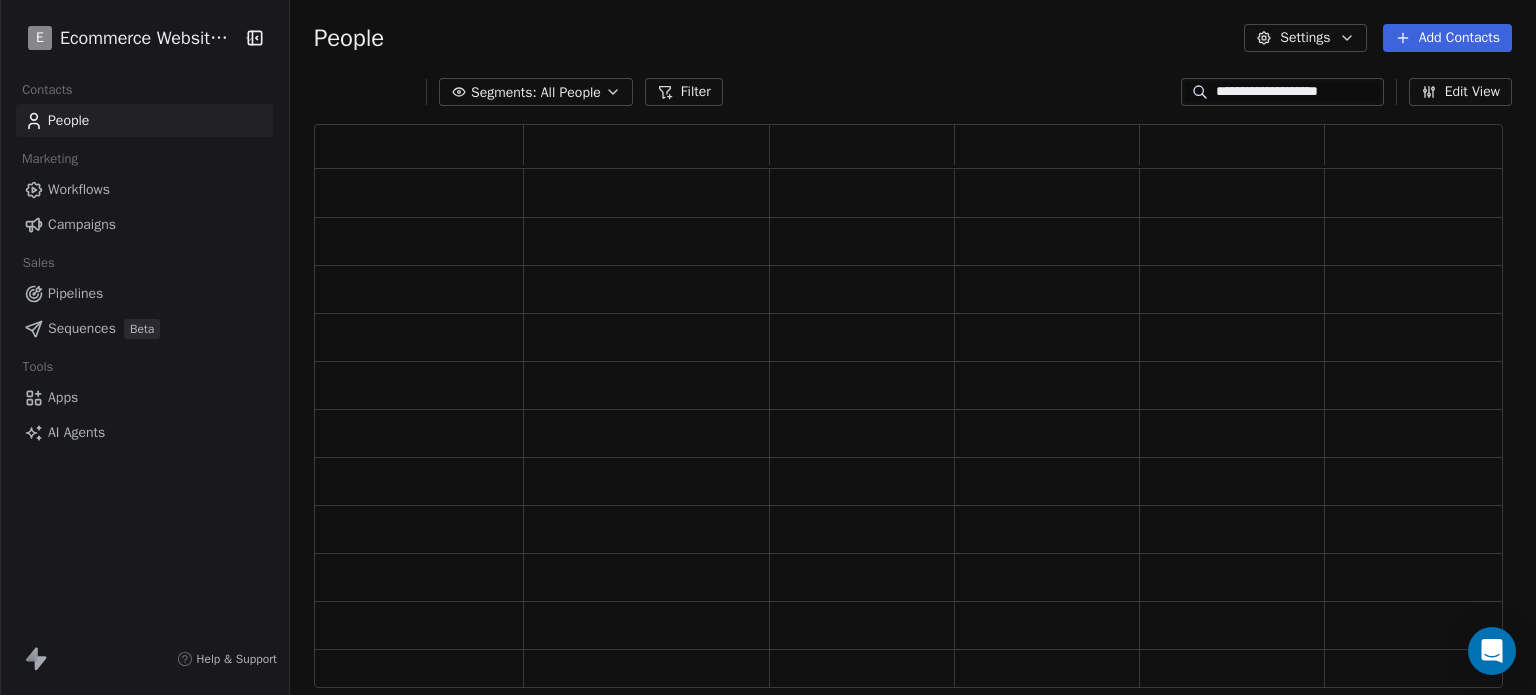 scroll, scrollTop: 16, scrollLeft: 16, axis: both 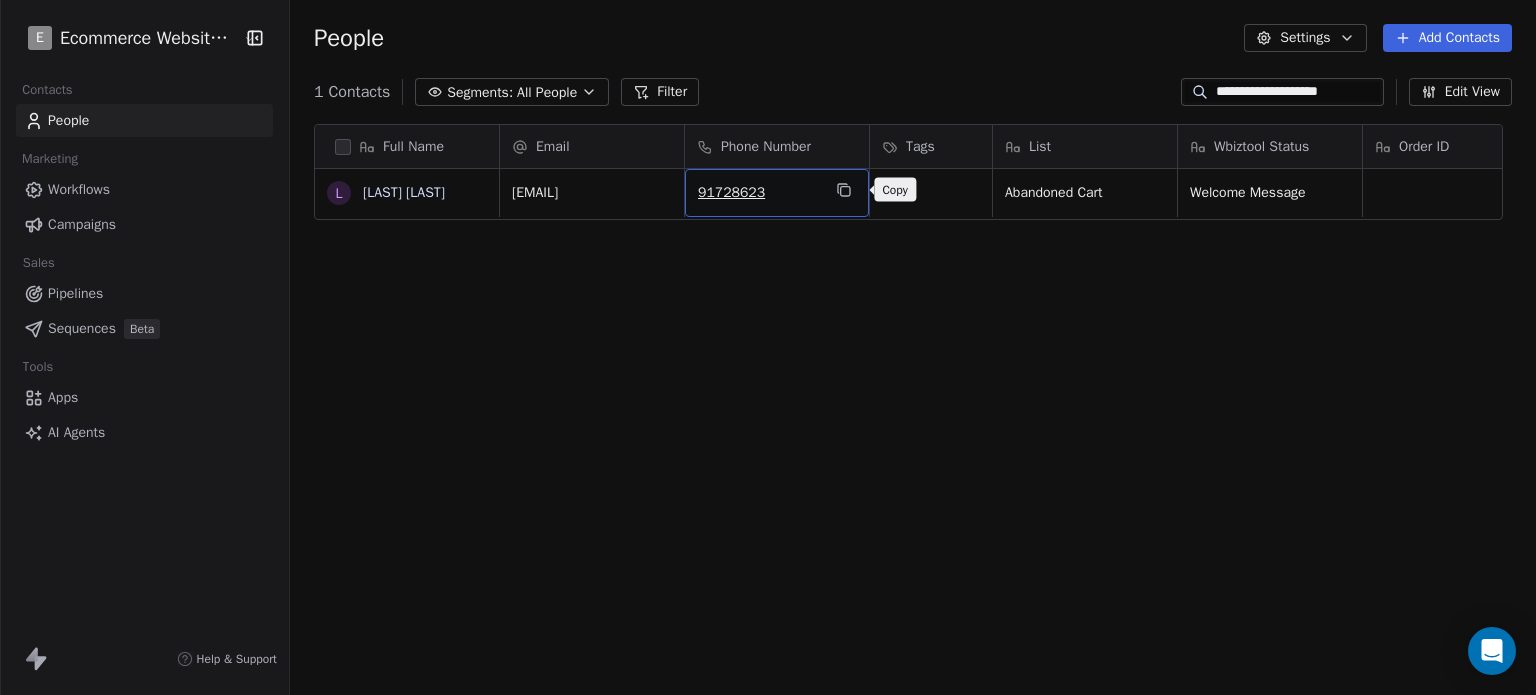 click 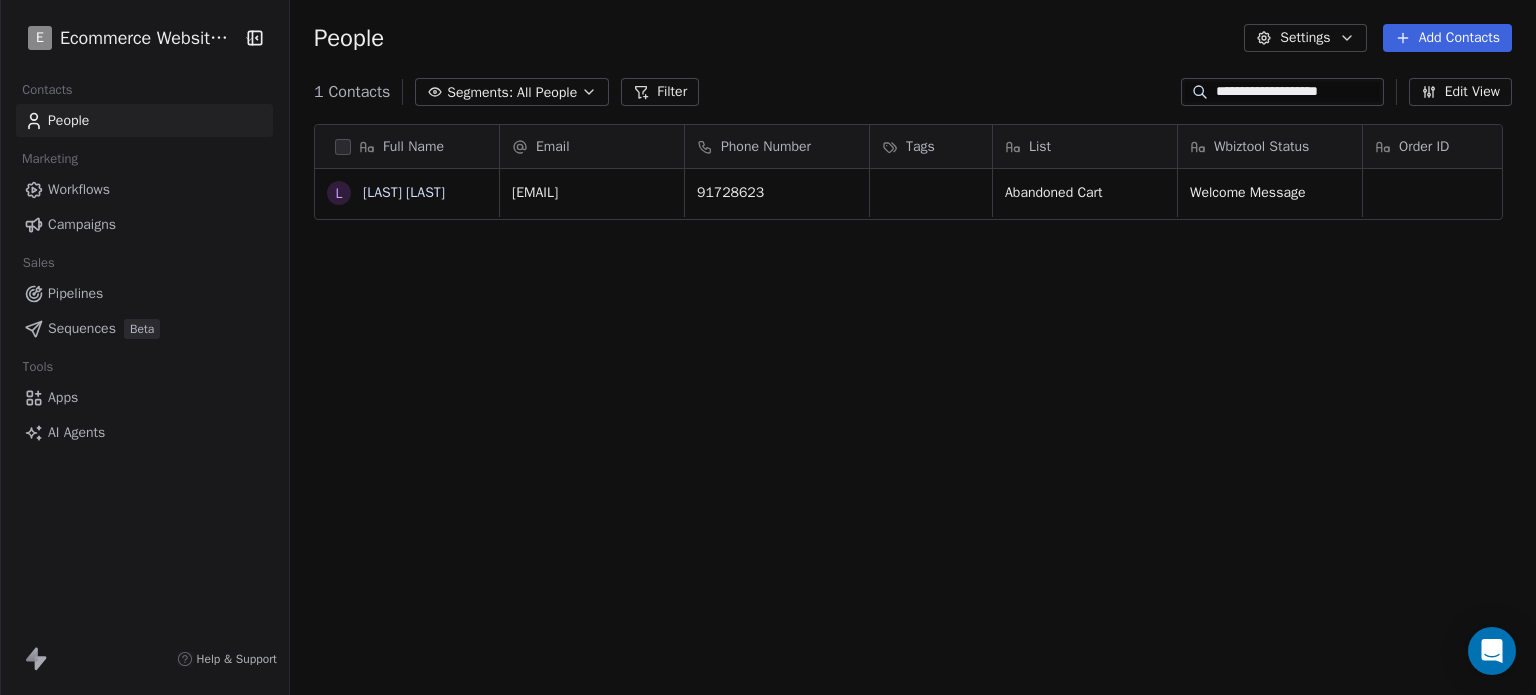 click on "**********" at bounding box center [1282, 92] 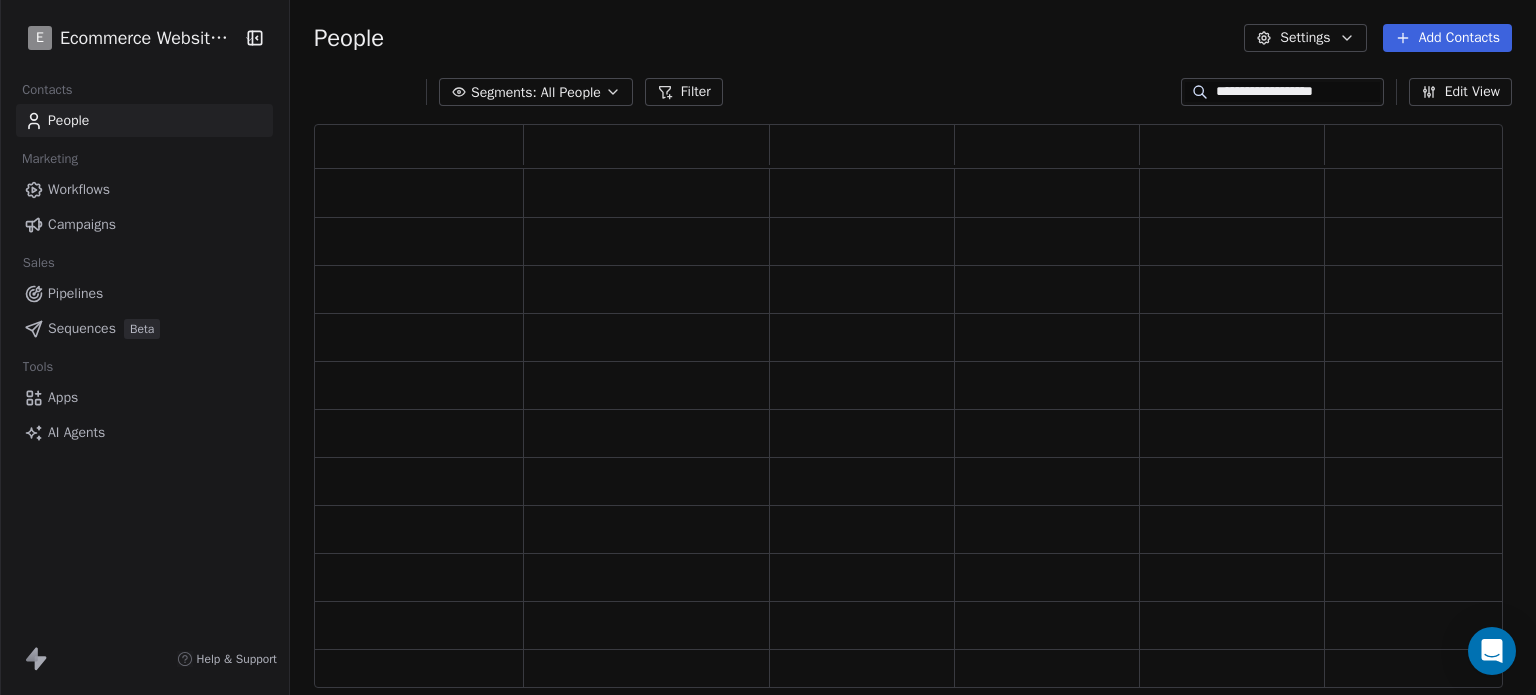 scroll, scrollTop: 16, scrollLeft: 16, axis: both 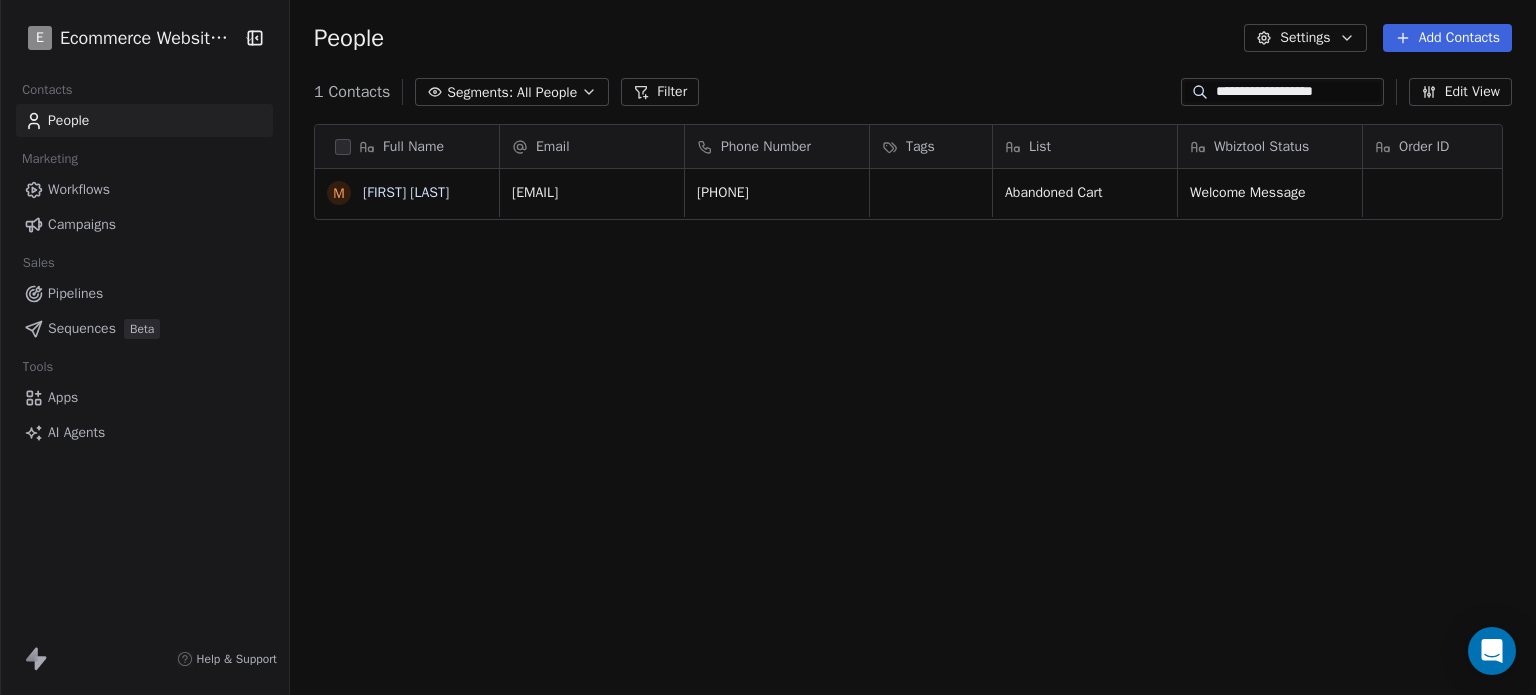 type on "**********" 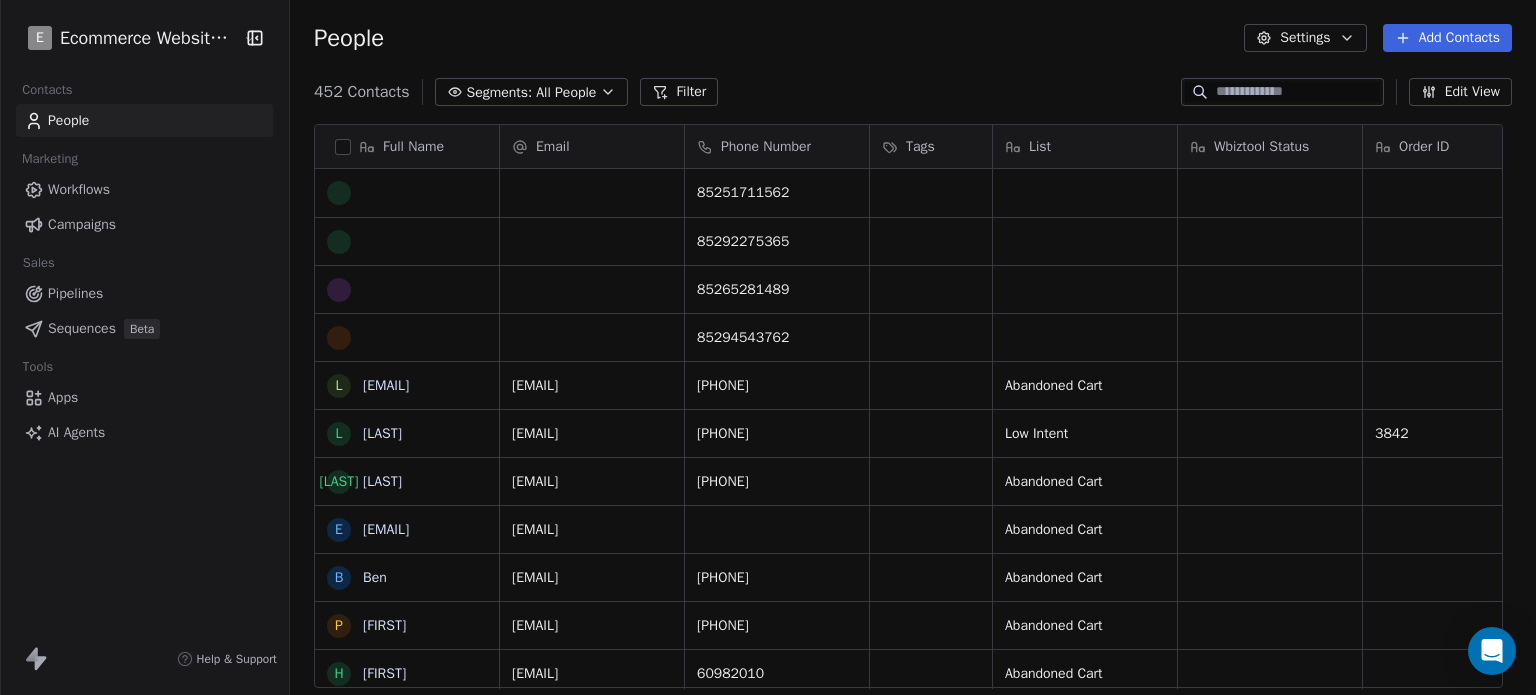 click on "People Settings  Add Contacts" at bounding box center [913, 38] 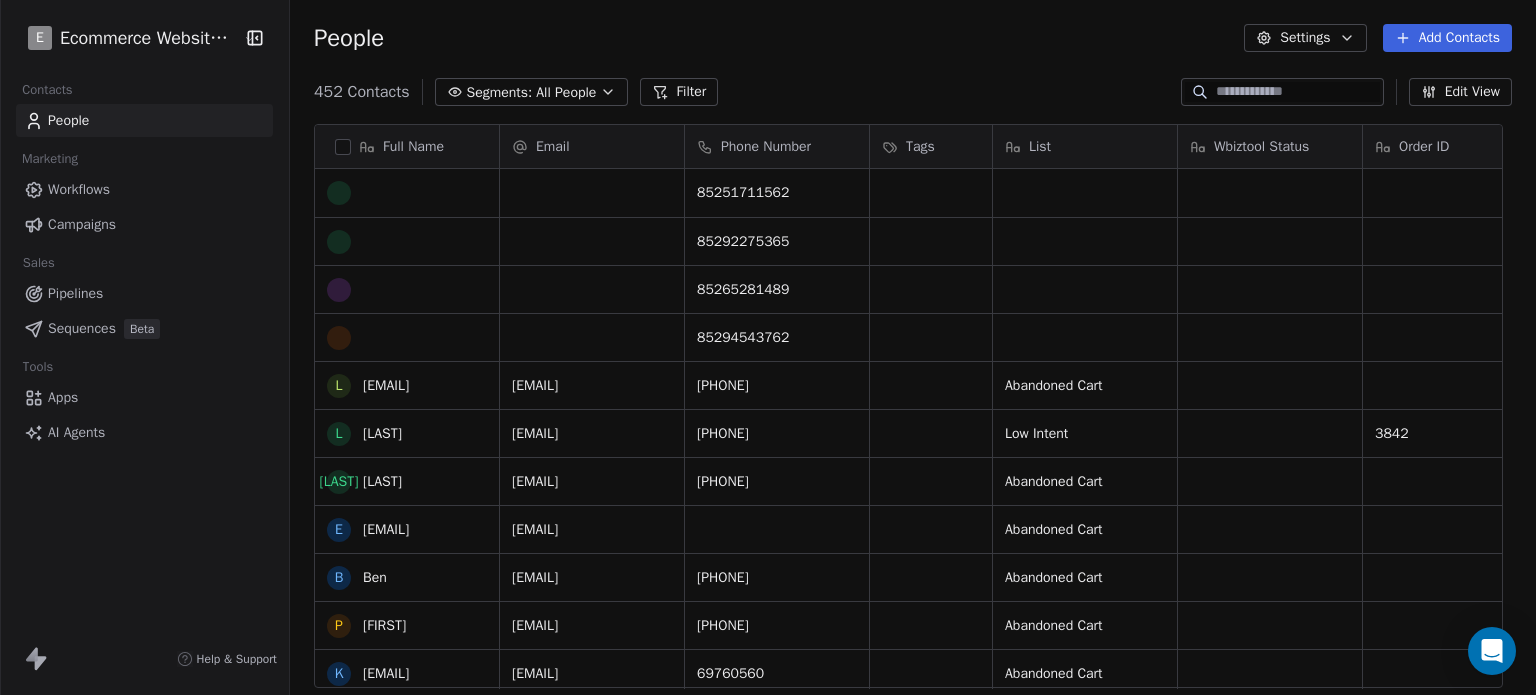scroll, scrollTop: 320, scrollLeft: 0, axis: vertical 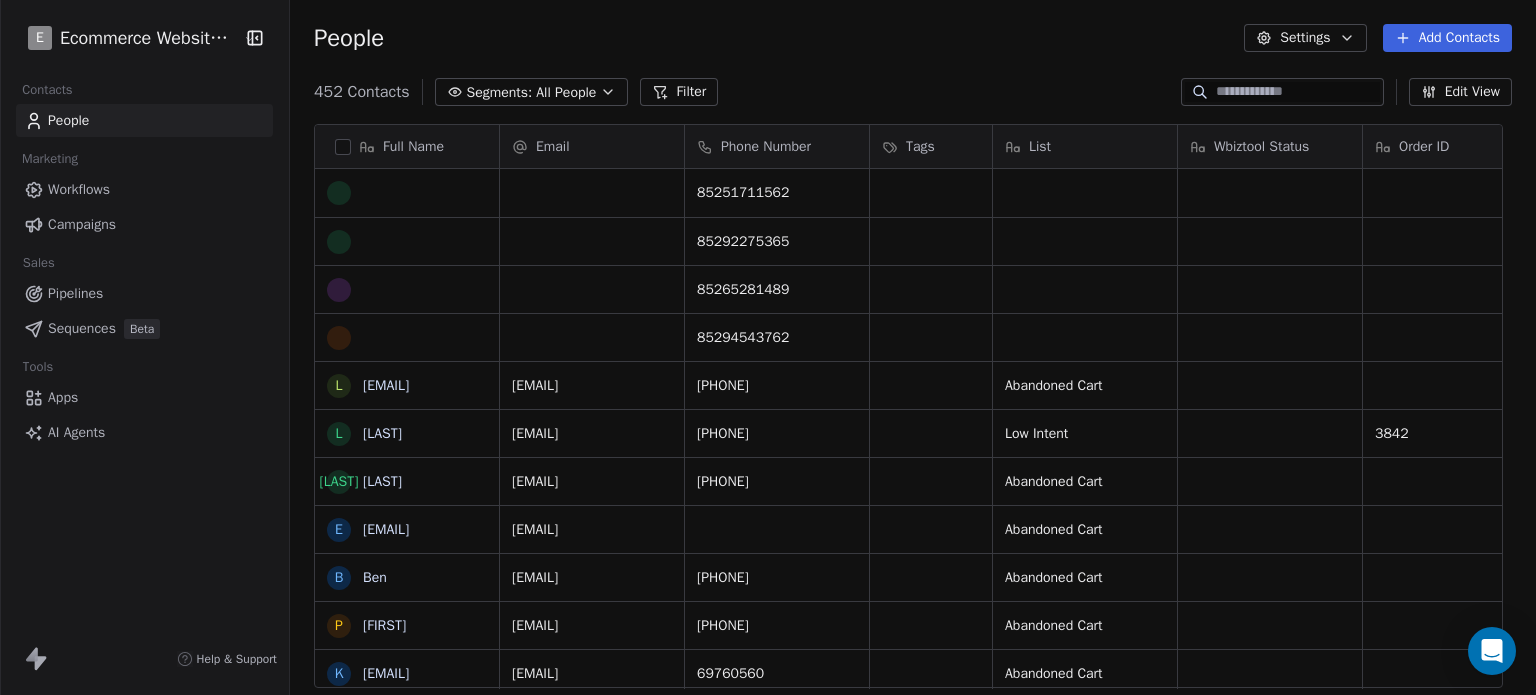 click at bounding box center (1282, 92) 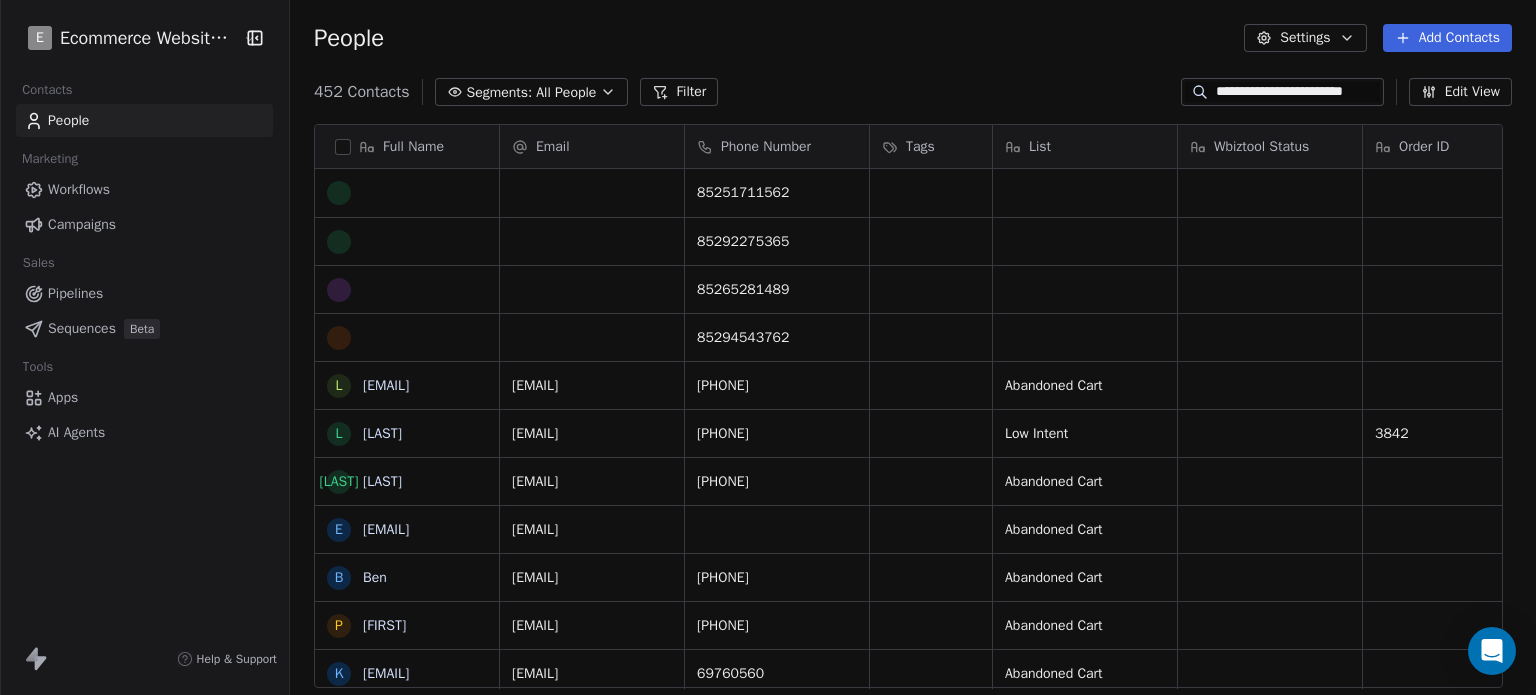 scroll, scrollTop: 0, scrollLeft: 20, axis: horizontal 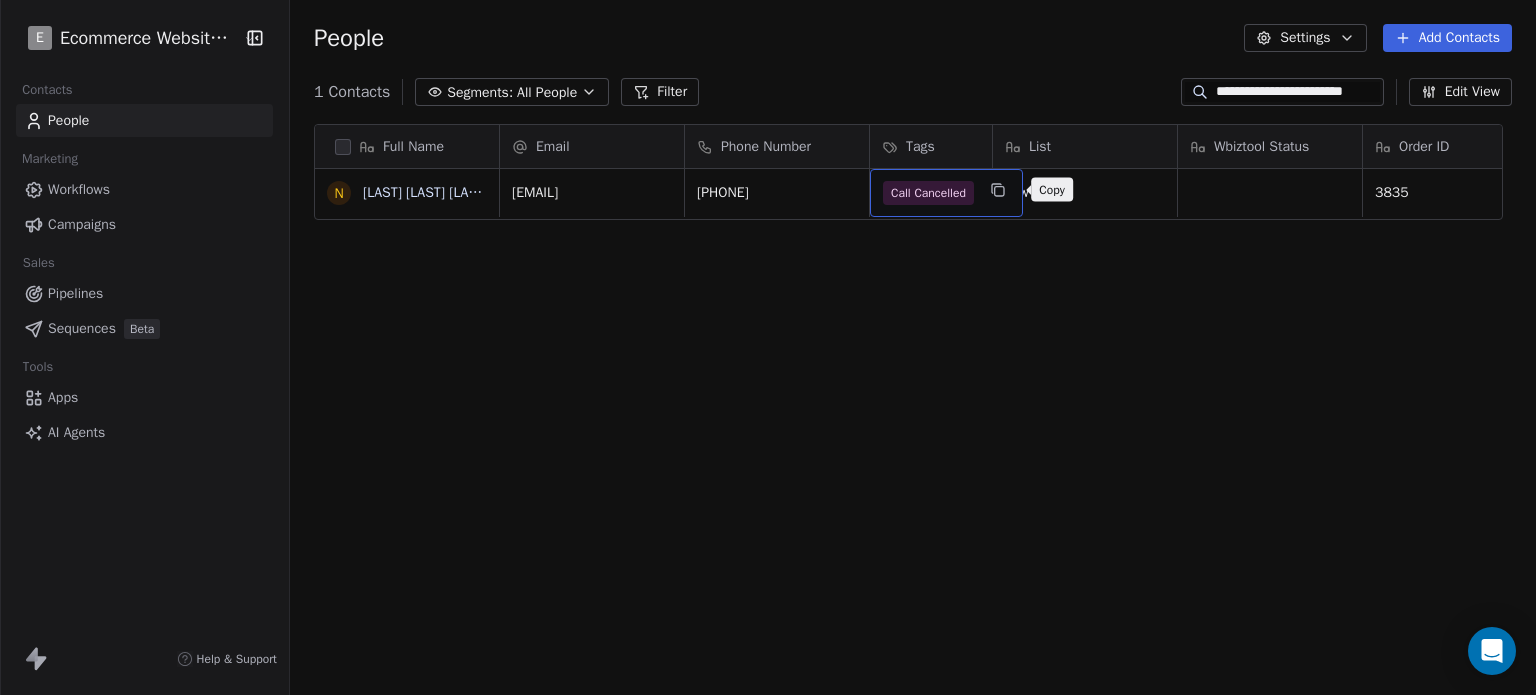click 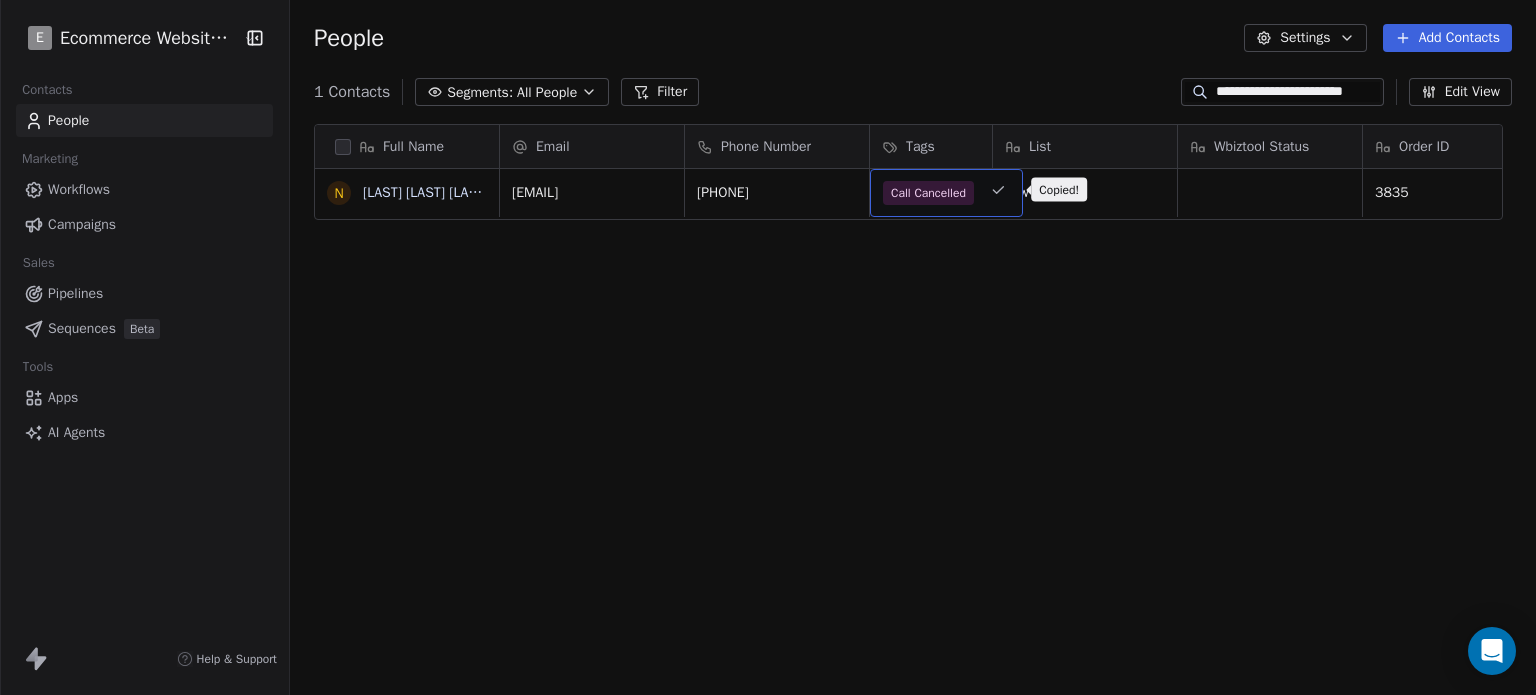 click 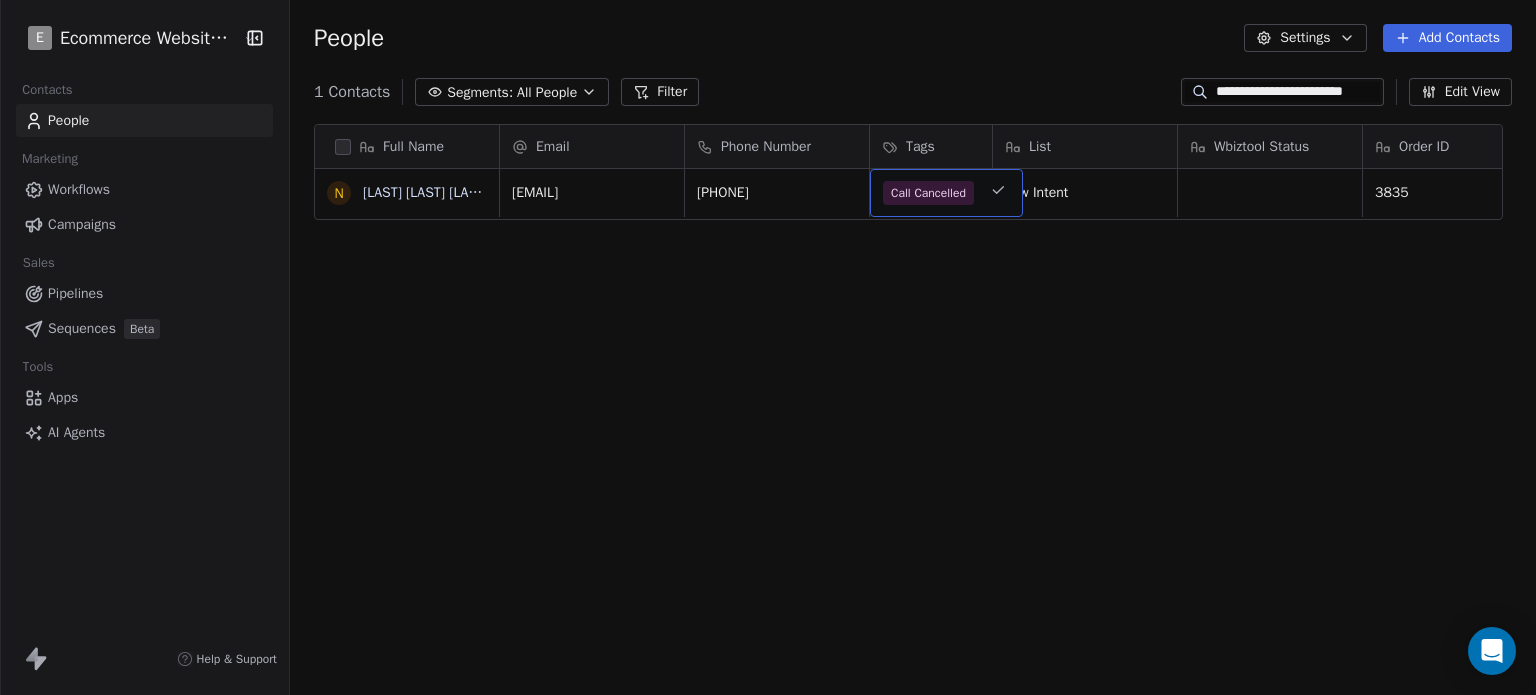 click on "Call Cancelled" at bounding box center [928, 193] 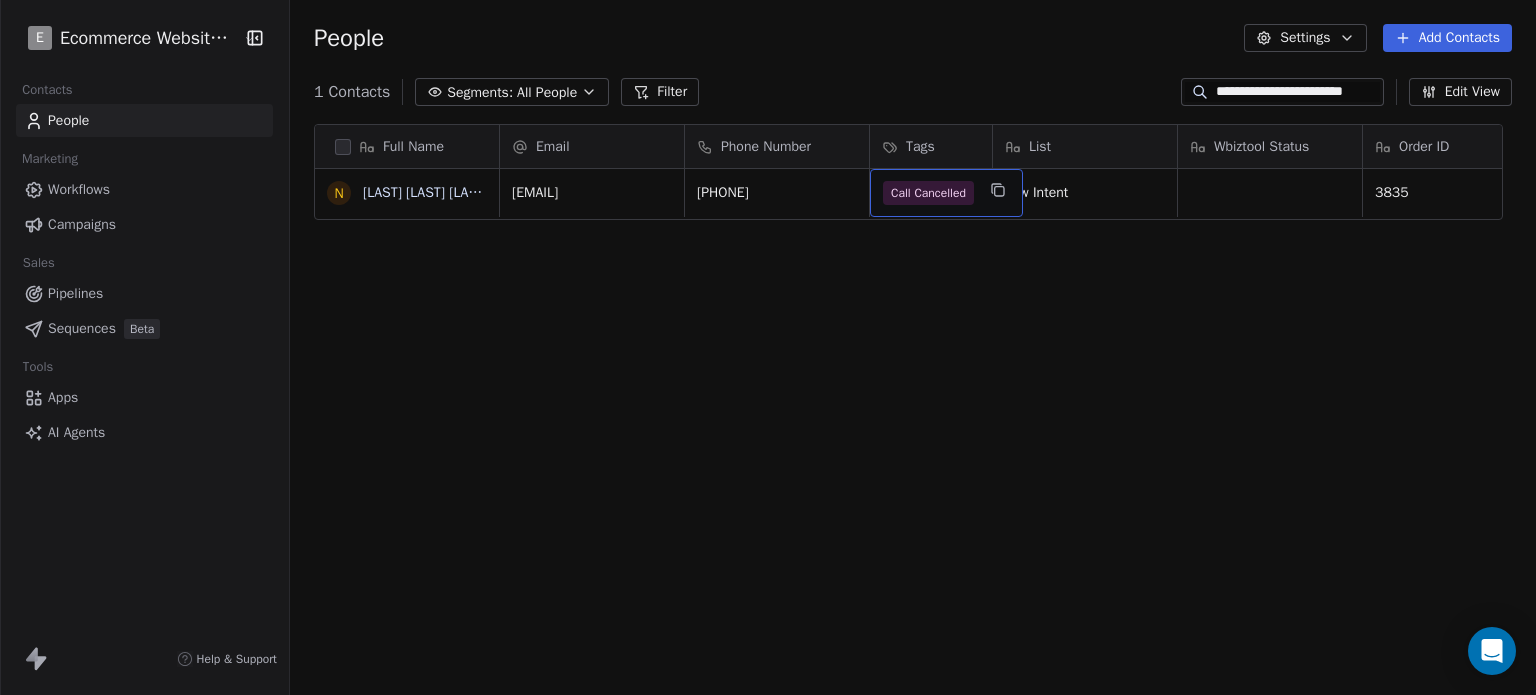 click on "Call Cancelled" at bounding box center [928, 193] 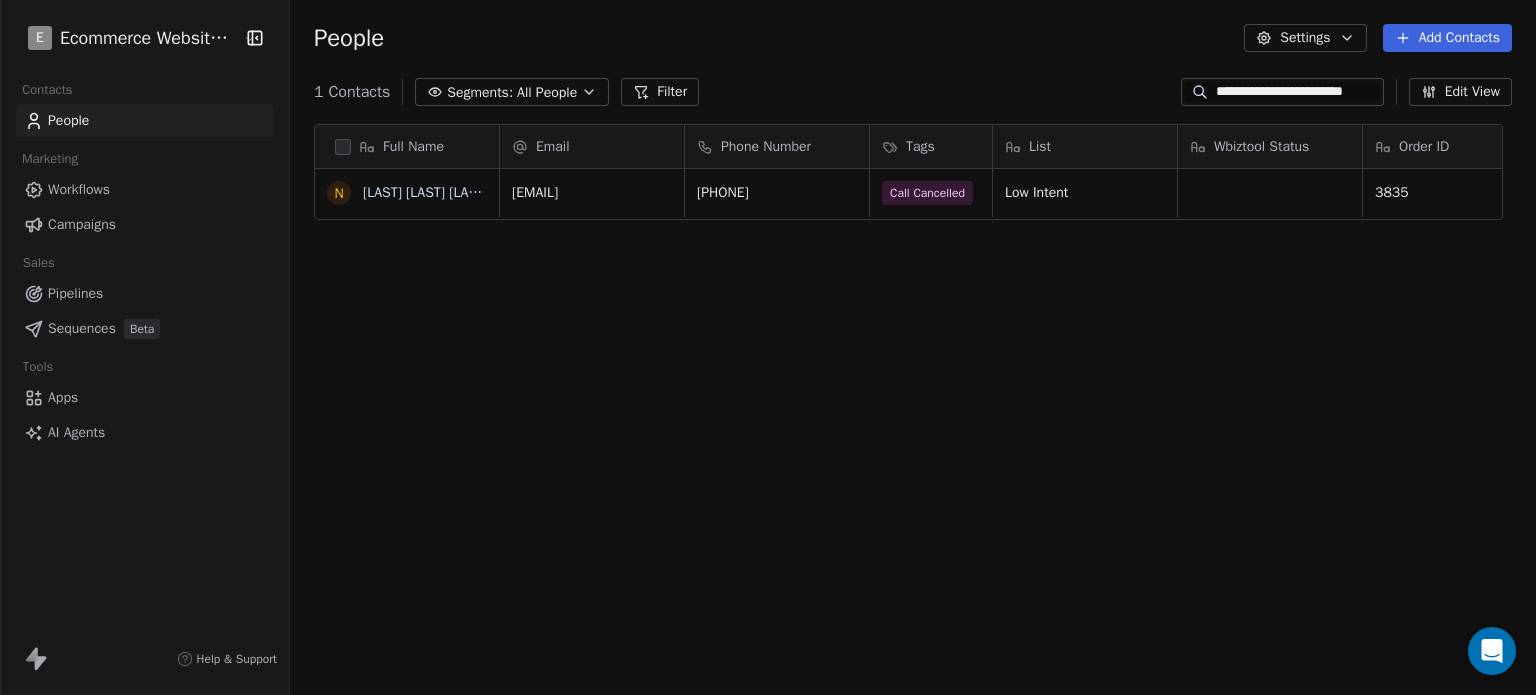 click on "**********" at bounding box center (768, 347) 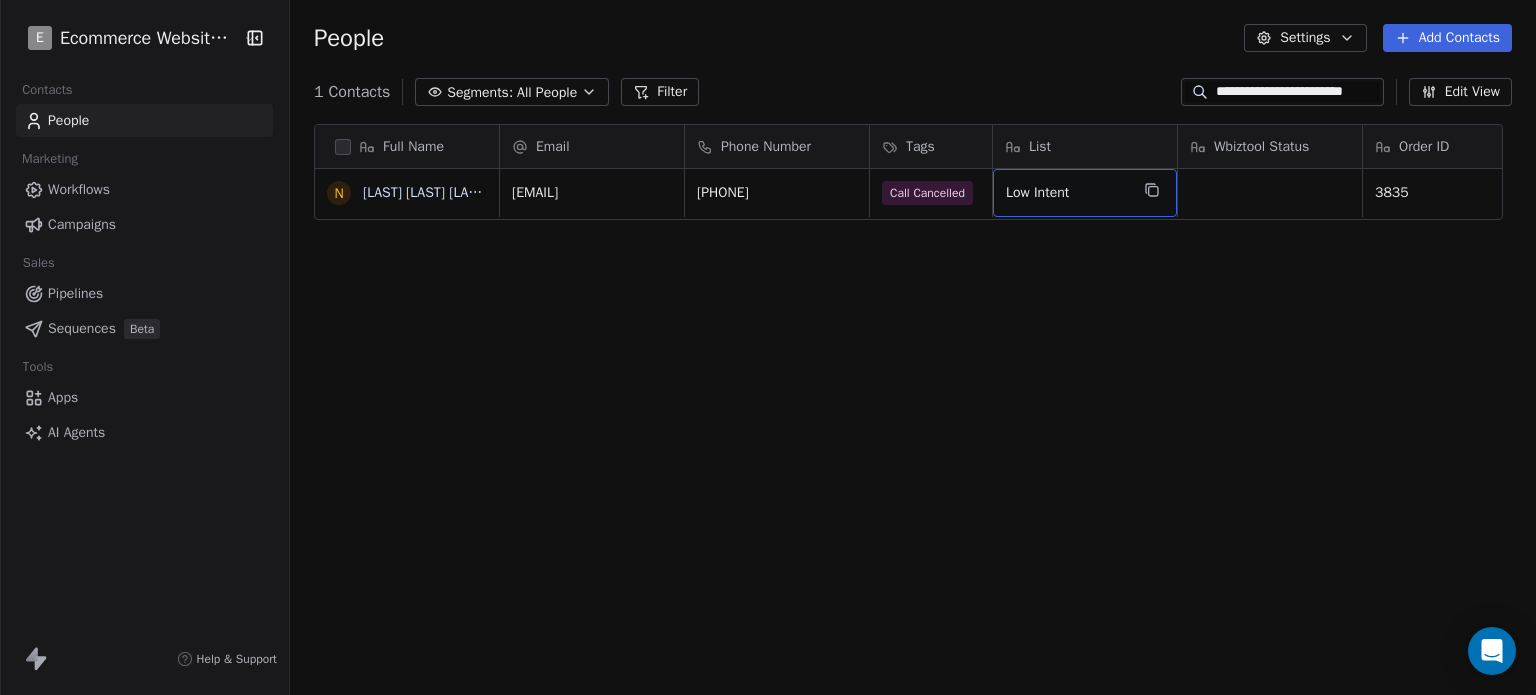 click on "Low Intent" at bounding box center (1067, 193) 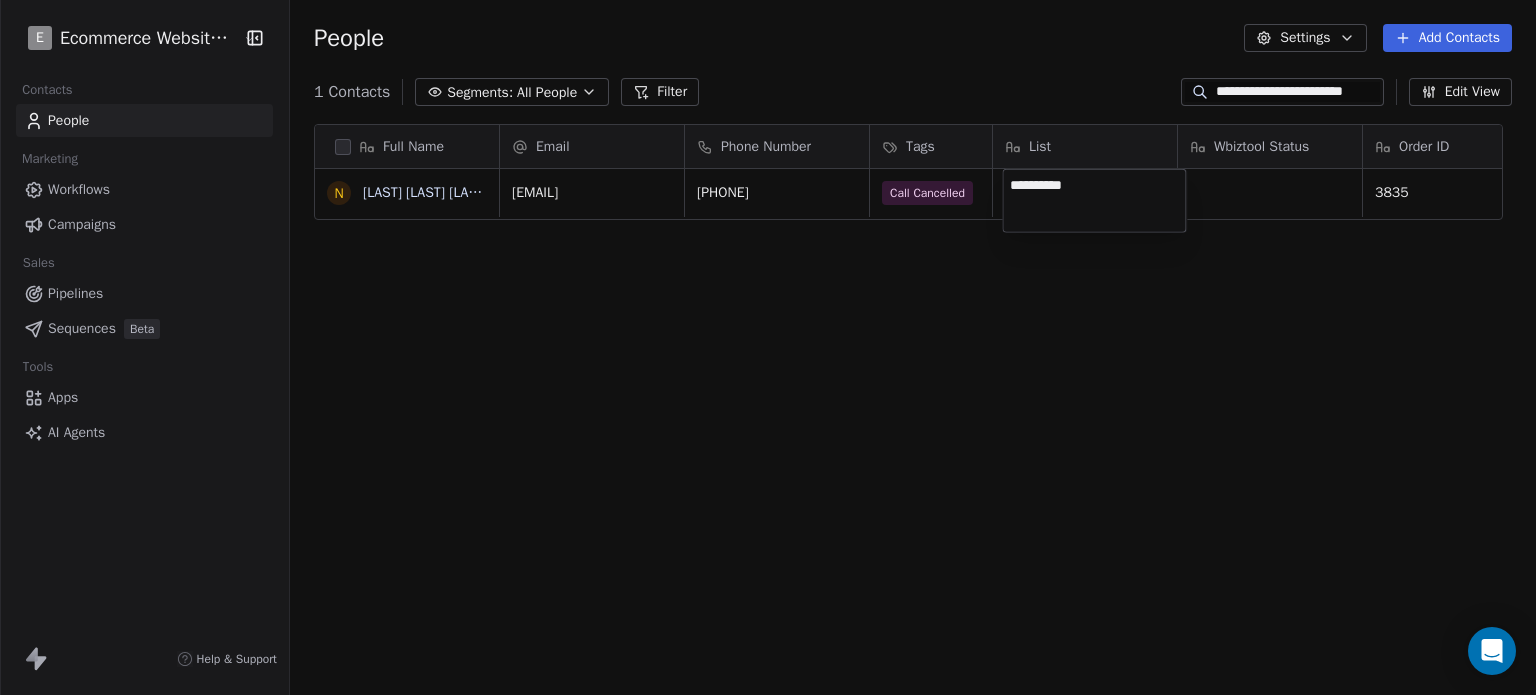 click on "**********" at bounding box center (1094, 201) 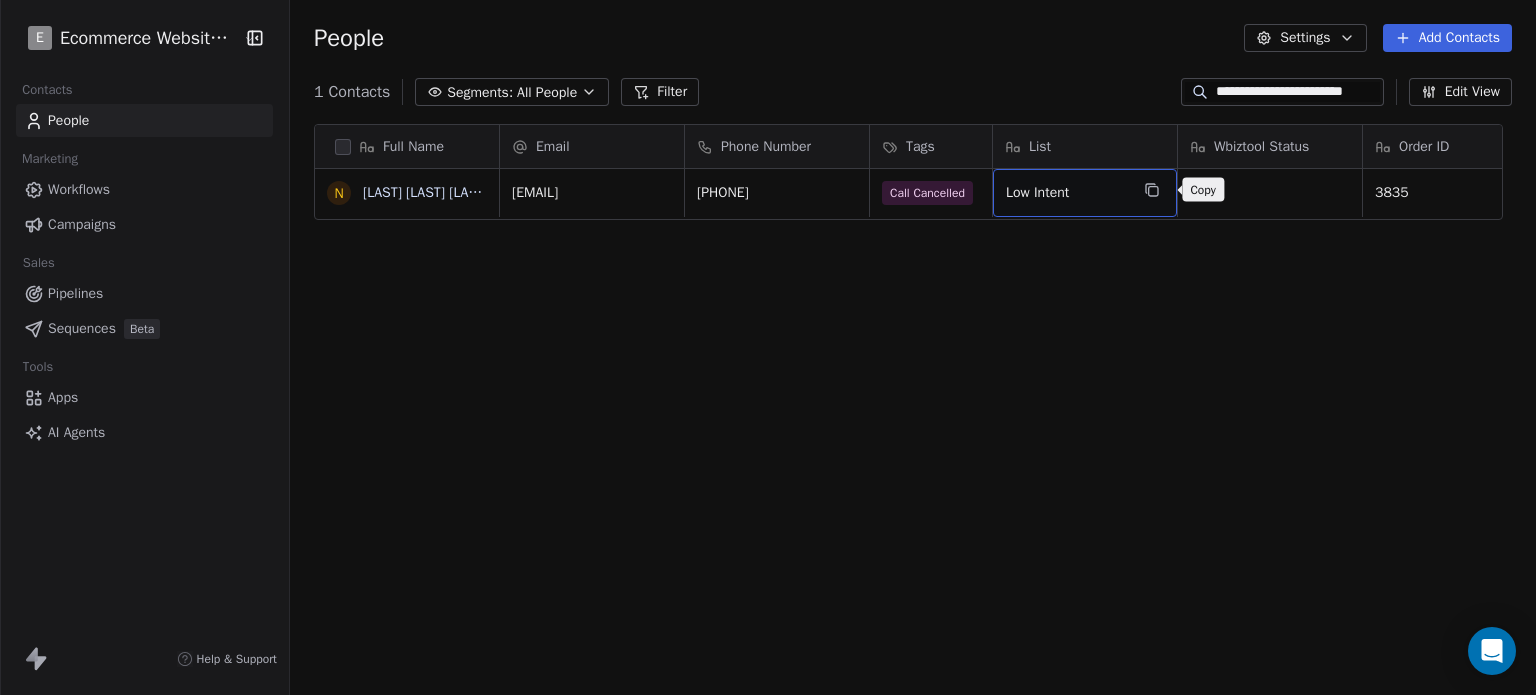 click 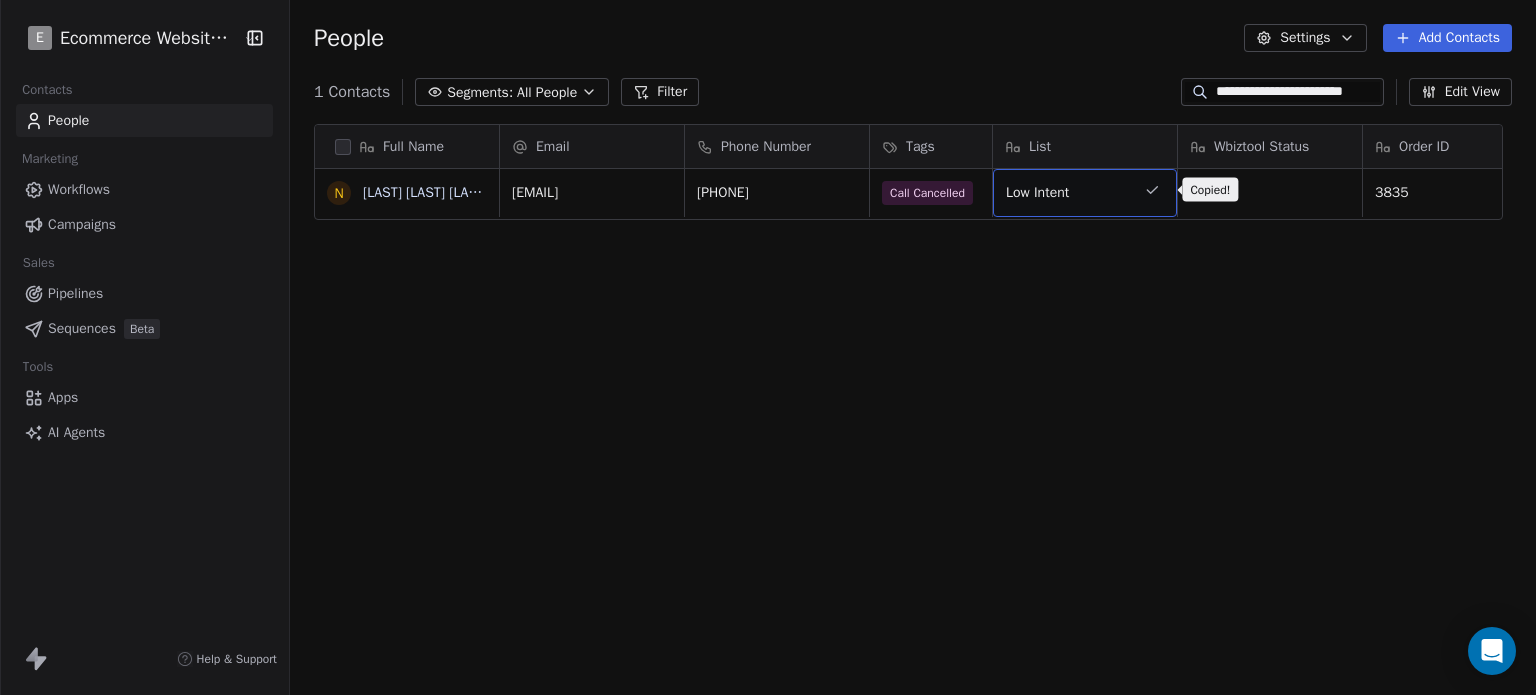 click 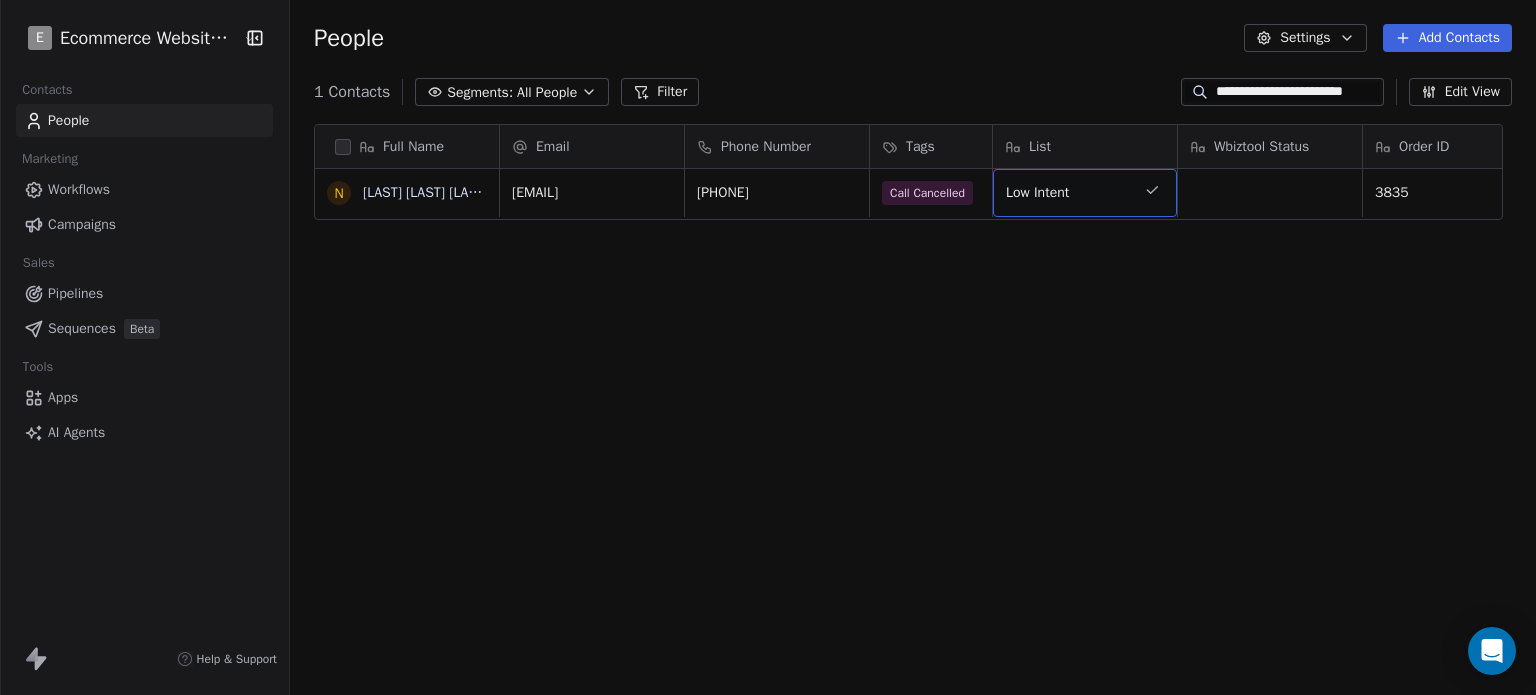 click on "Low Intent" at bounding box center [1067, 193] 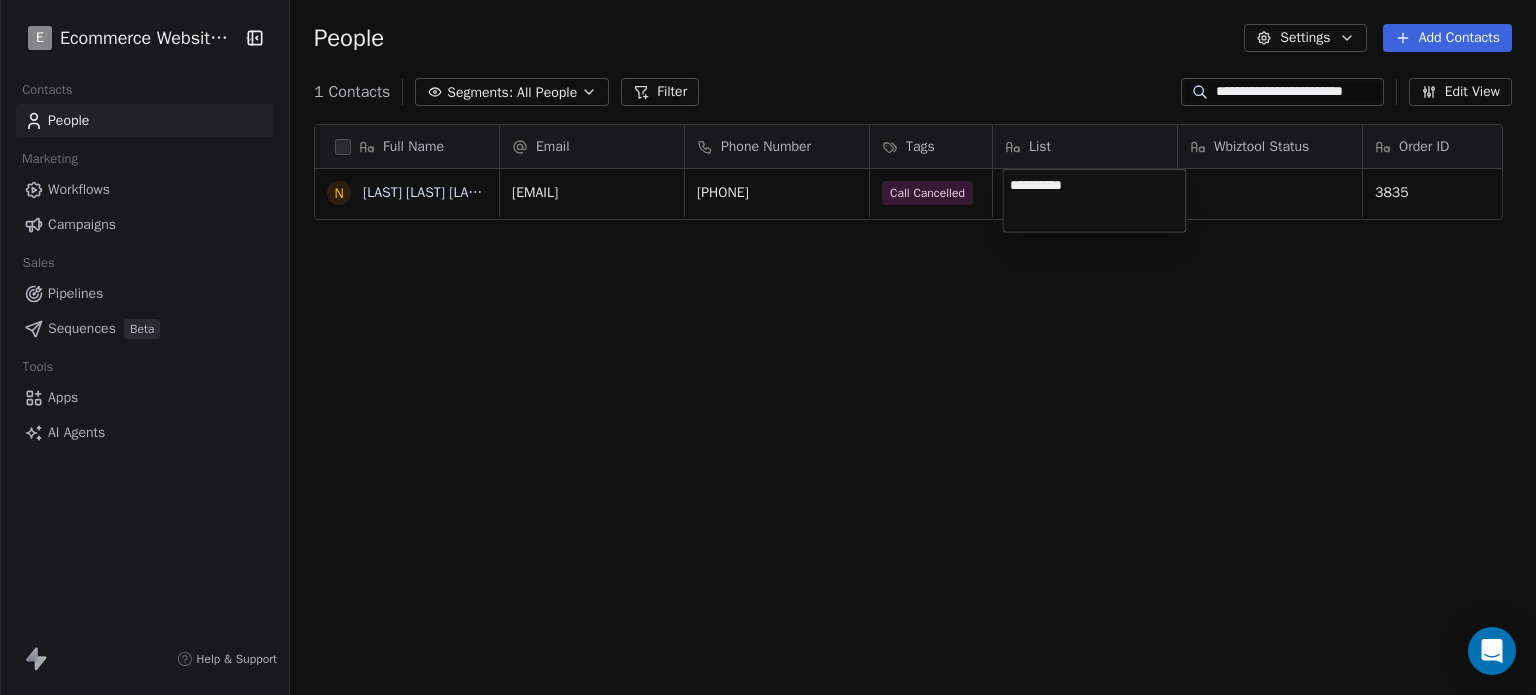 click on "**********" at bounding box center [1094, 201] 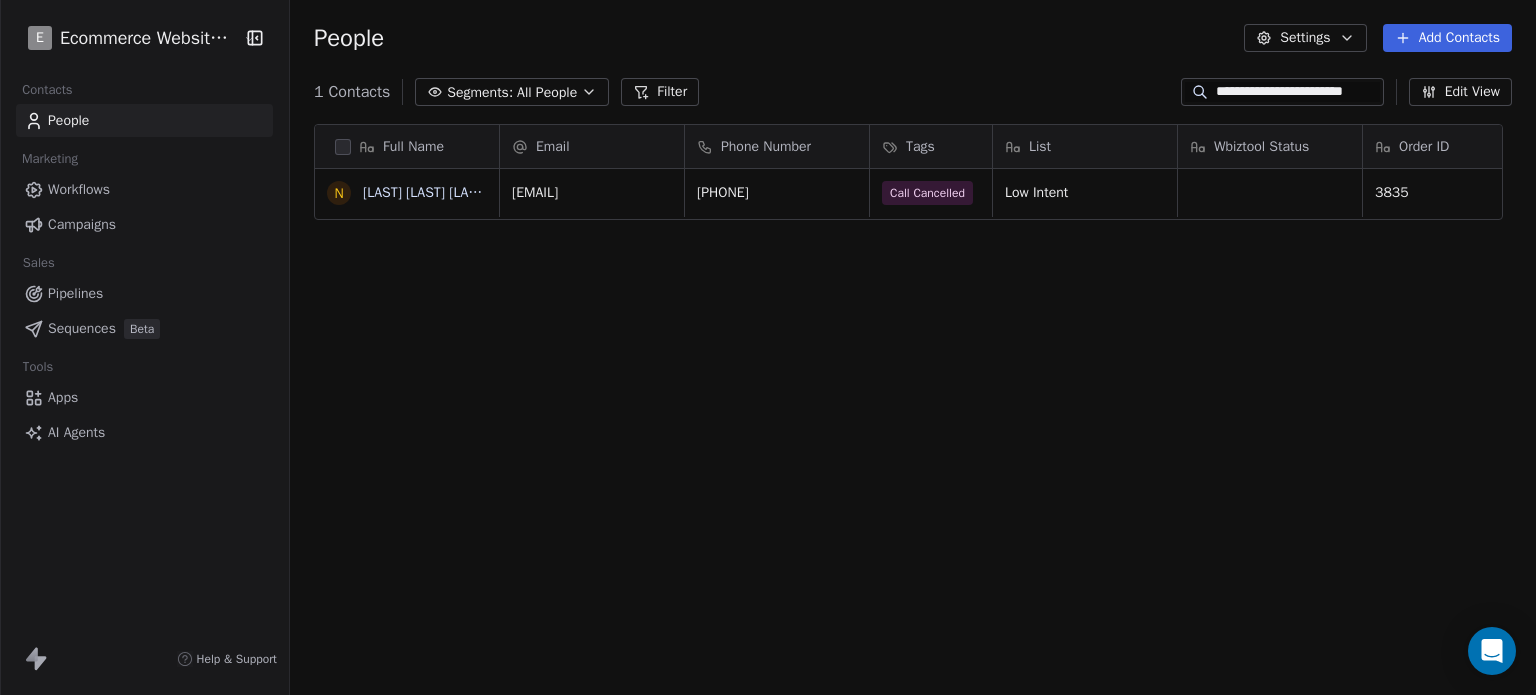 drag, startPoint x: 1087, startPoint y: 339, endPoint x: 1121, endPoint y: 271, distance: 76.02631 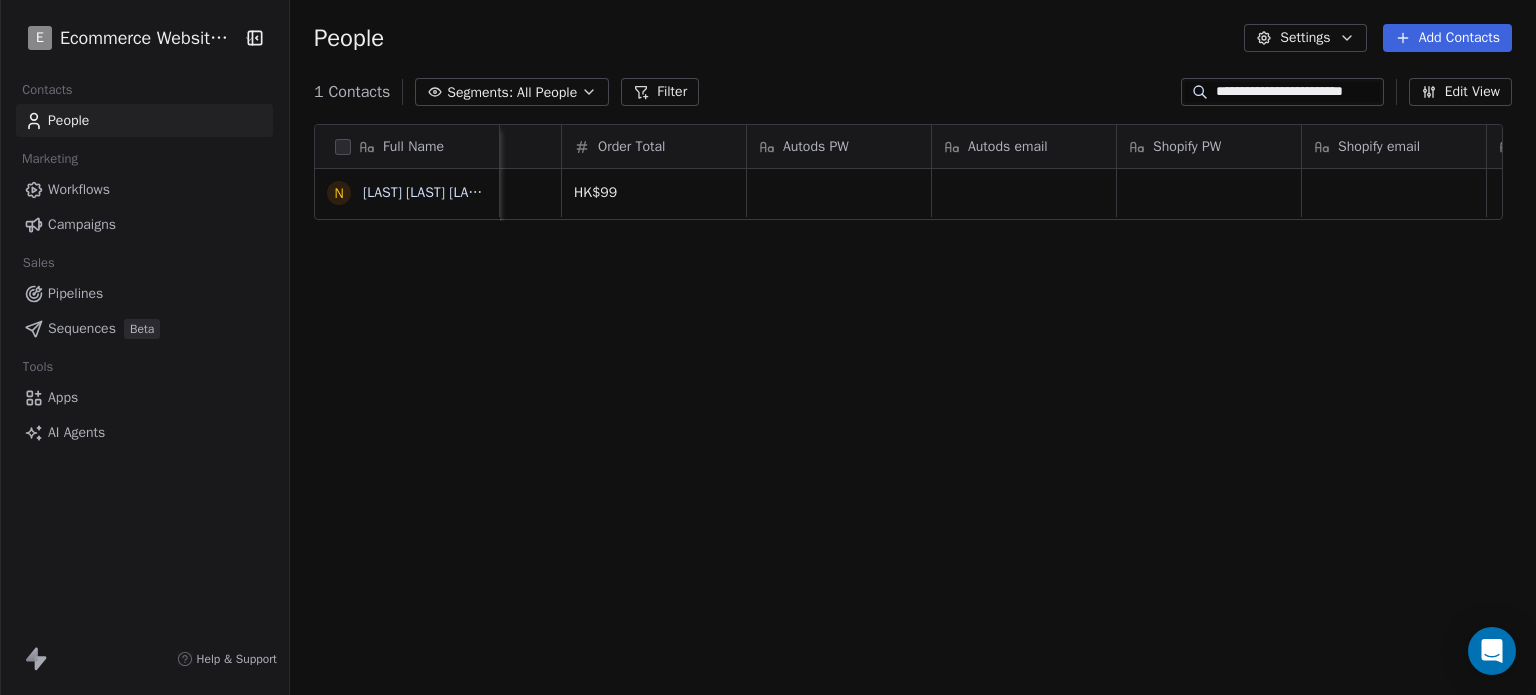 scroll, scrollTop: 0, scrollLeft: 1726, axis: horizontal 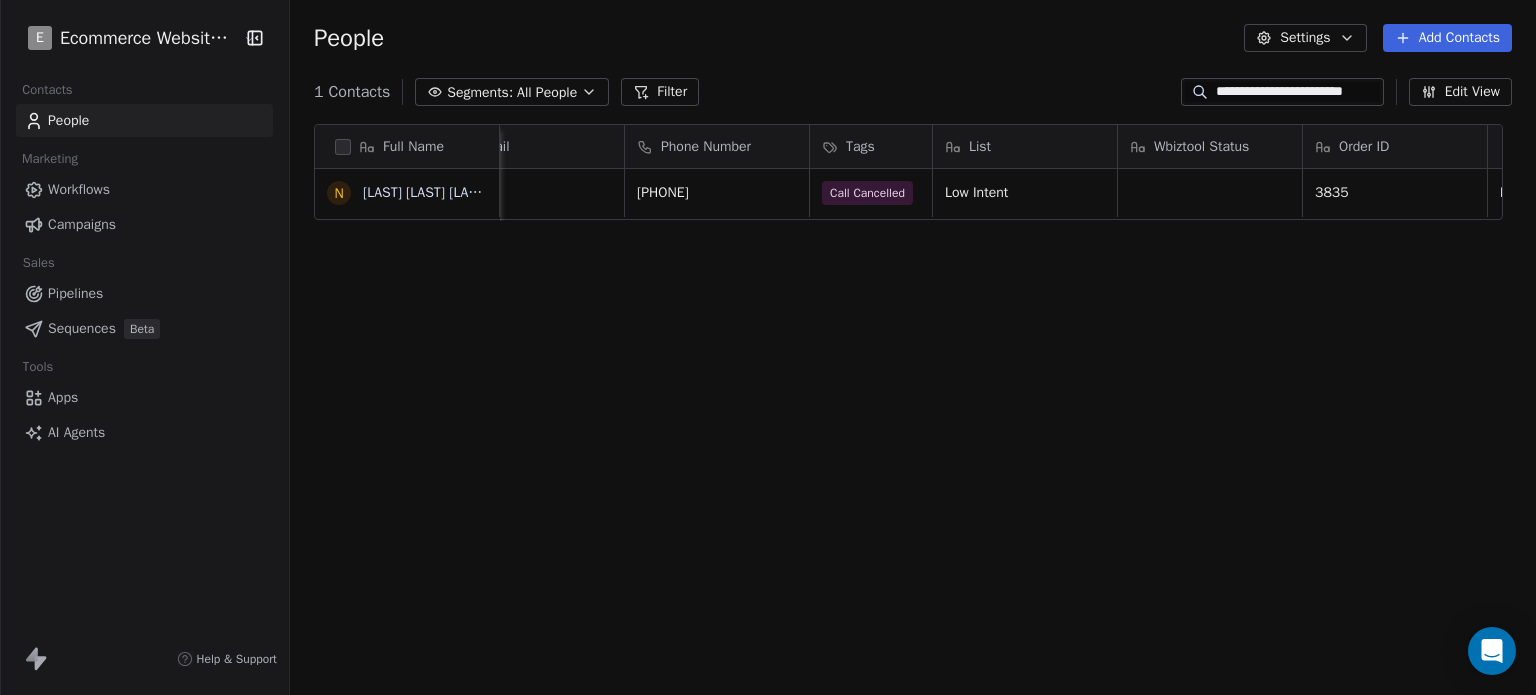 click on "Edit View" at bounding box center [1460, 92] 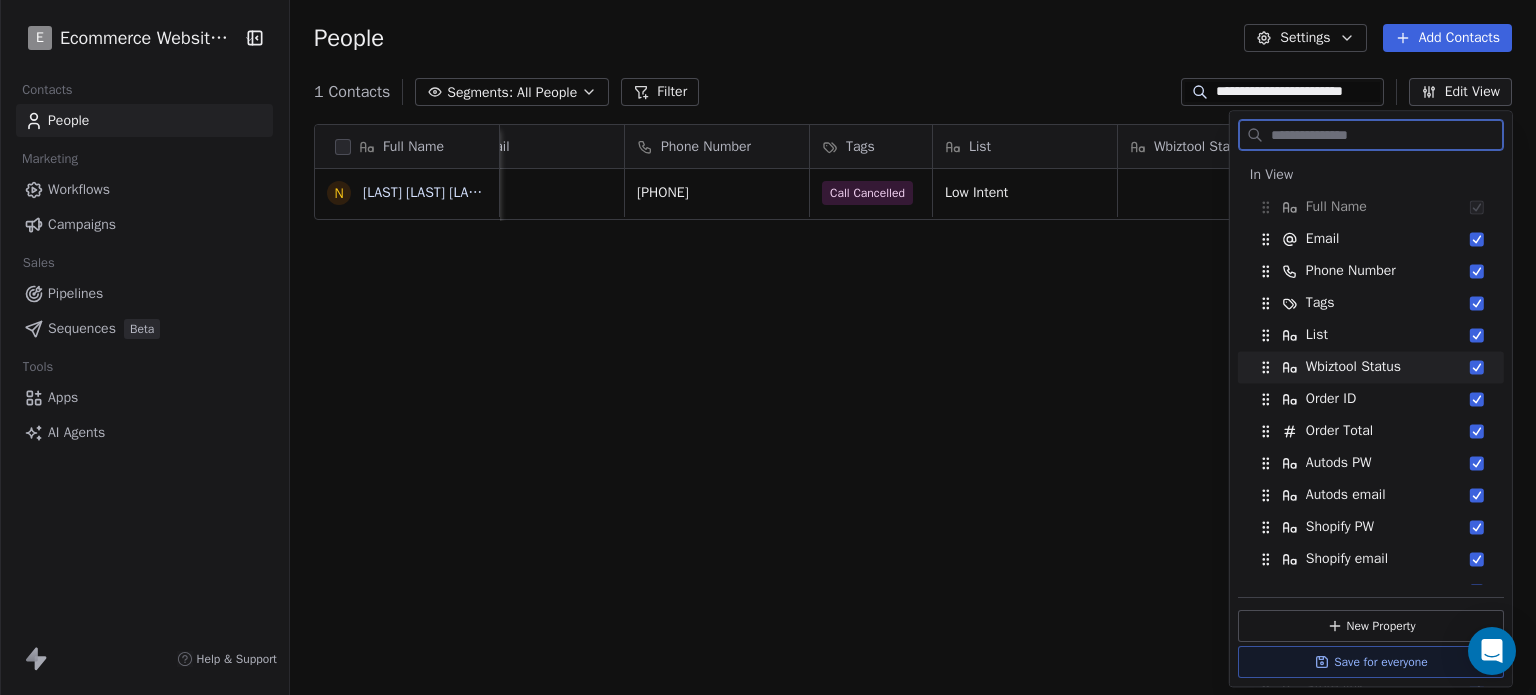 click on "Wbiztool Status" at bounding box center (1353, 367) 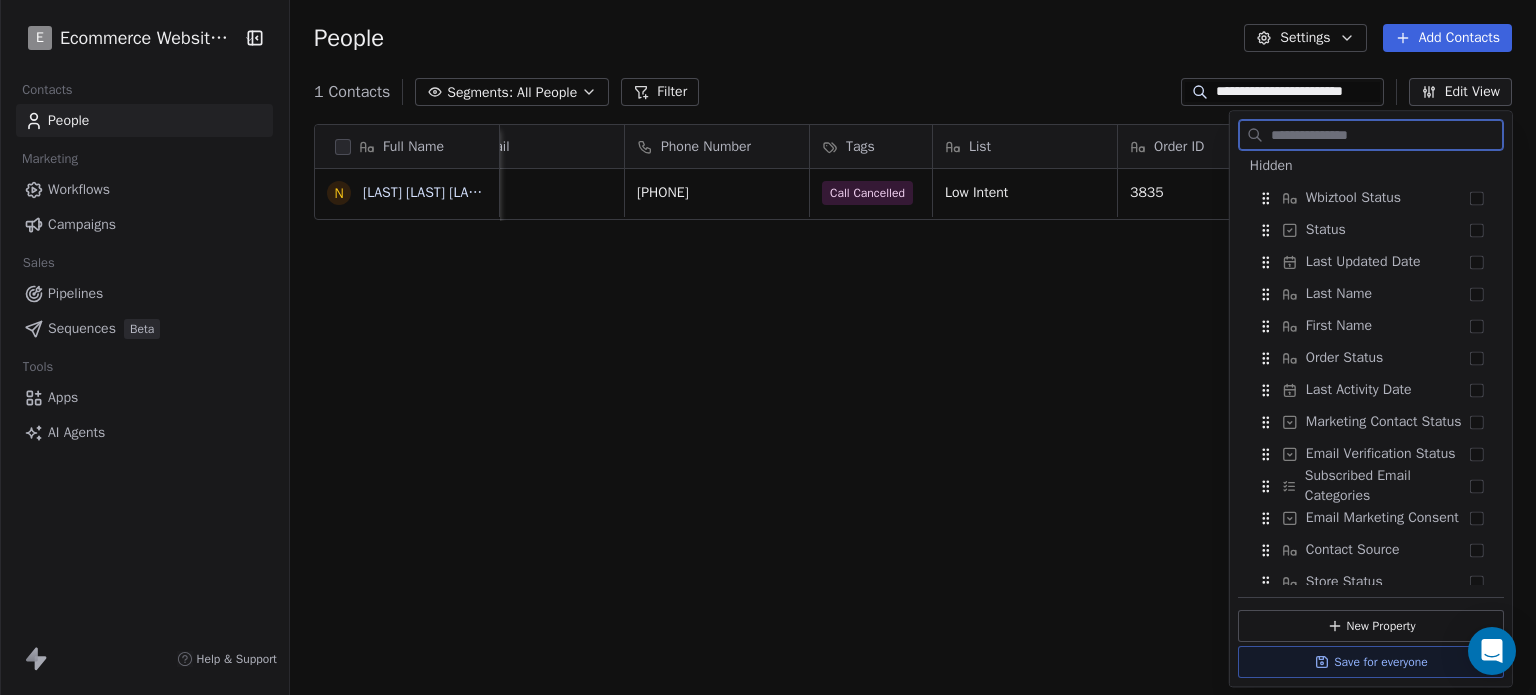 scroll, scrollTop: 597, scrollLeft: 0, axis: vertical 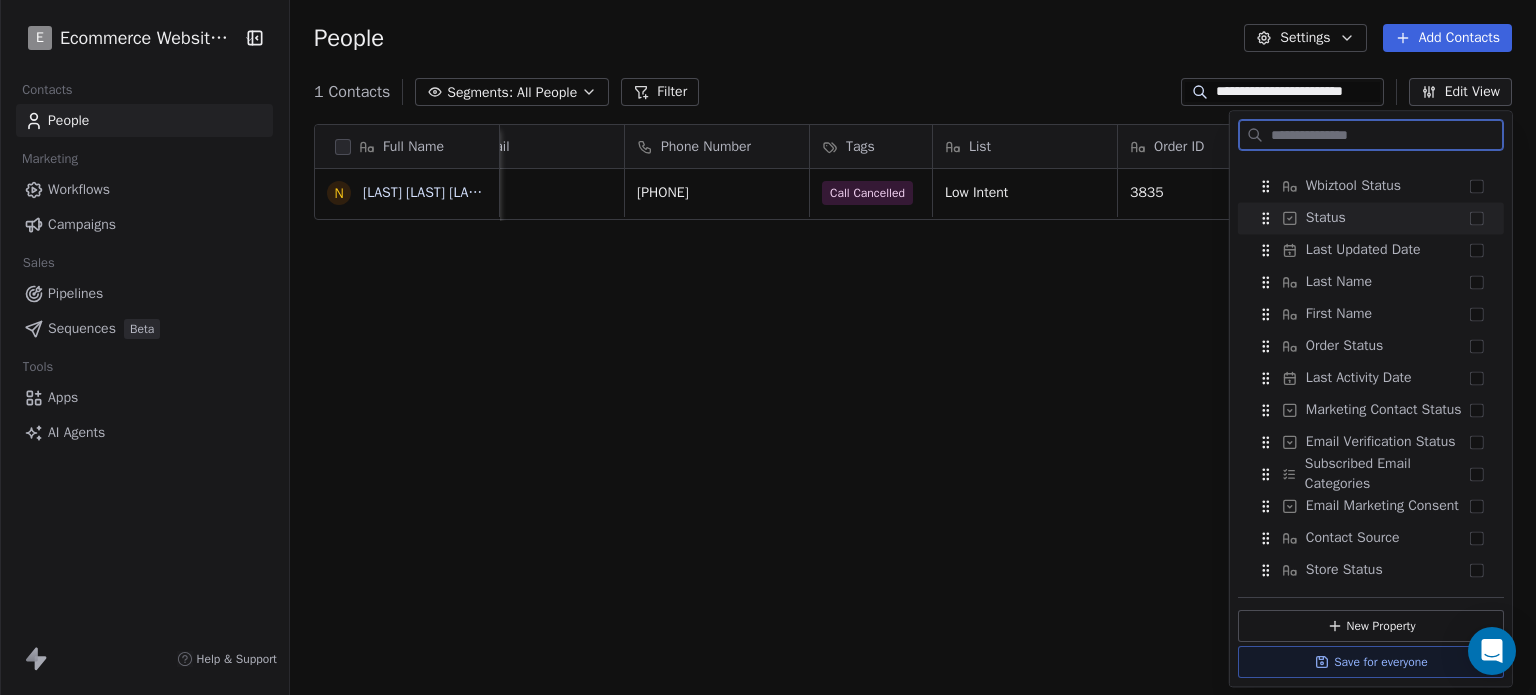 click on "Status" at bounding box center (1371, 218) 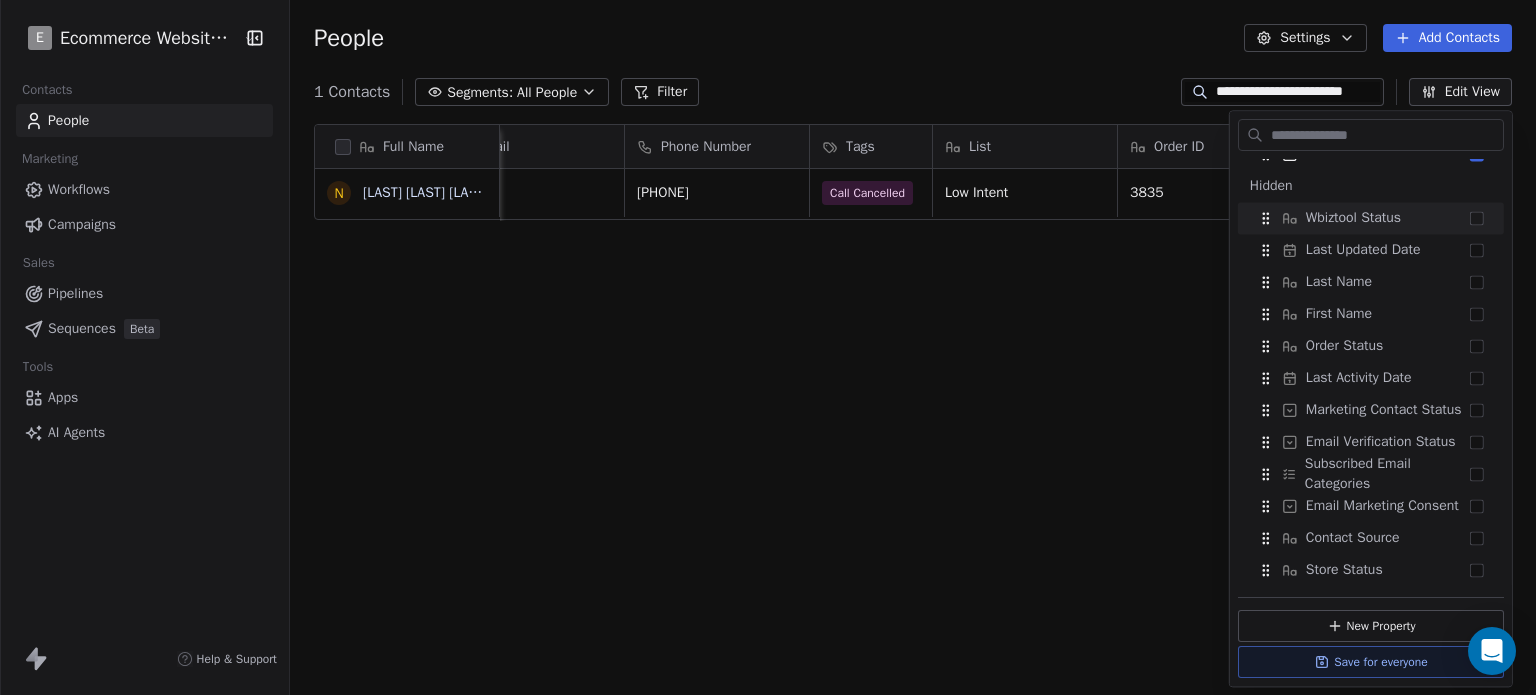 click on "Full Name N [LAST] [LAST] Email Phone Number Tags List Order ID Order Total Autods PW Autods email Shopify PW Shopify email [EMAIL] [PHONE] Call Cancelled Low Intent 3835 HK$99
To pick up a draggable item, press the space bar.
While dragging, use the arrow keys to move the item.
Press space again to drop the item in its new position, or press escape to cancel." at bounding box center (913, 414) 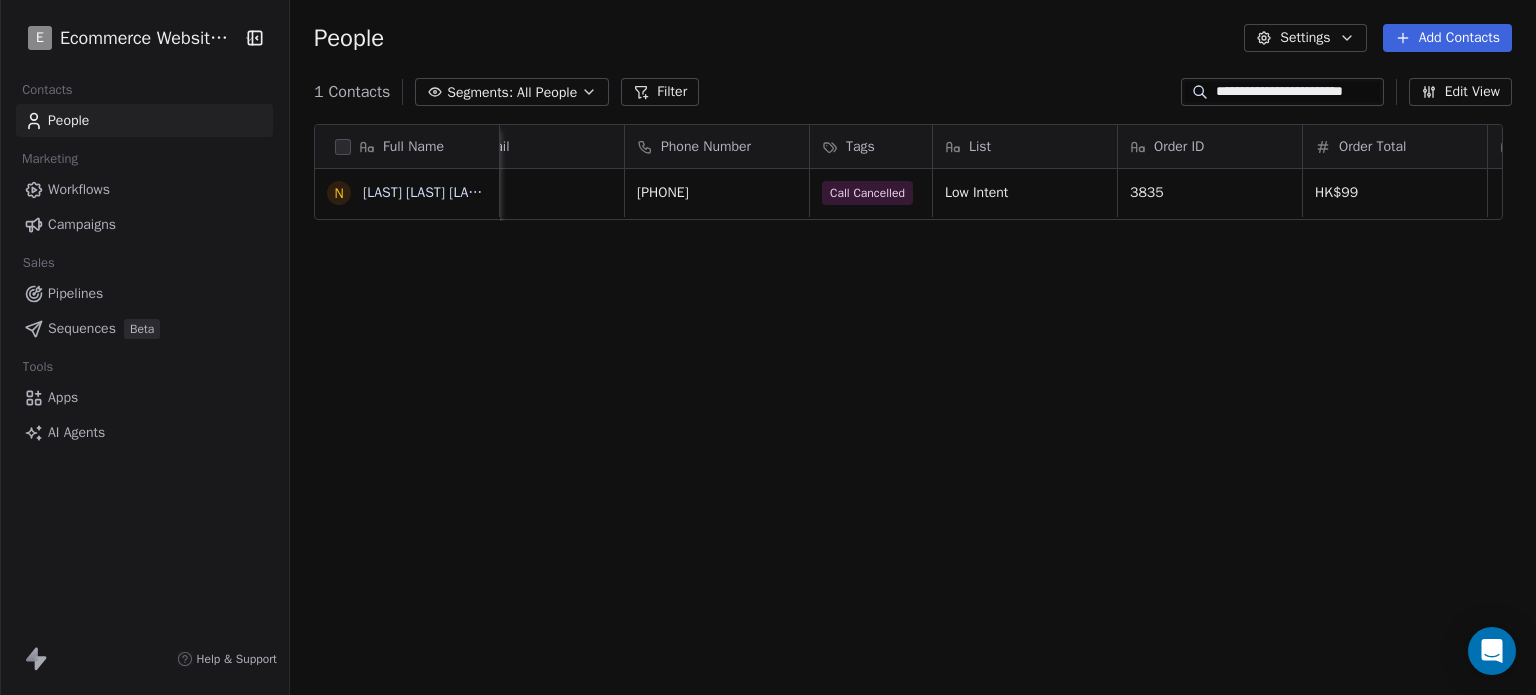 click on "Order Total" at bounding box center (1393, 147) 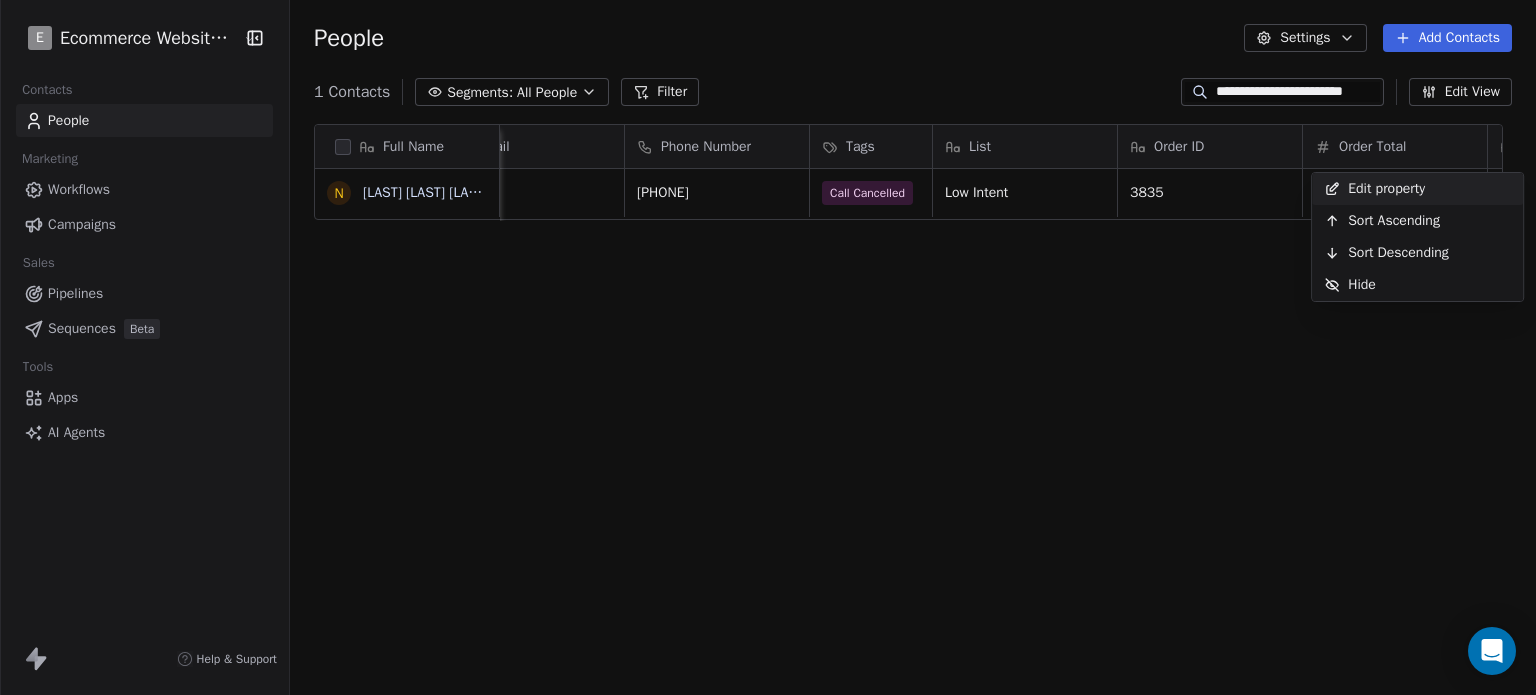 click on "**********" at bounding box center [768, 347] 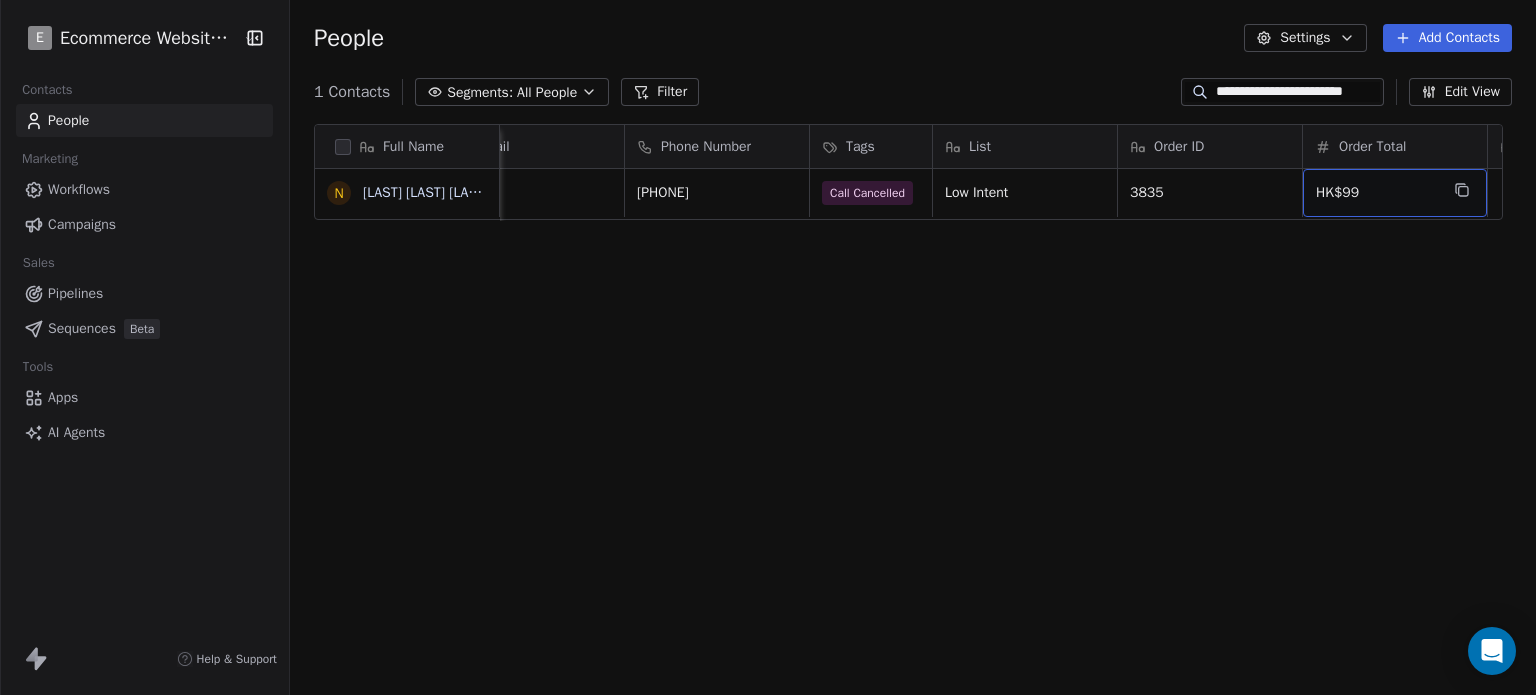 click on "Edit View" at bounding box center (1460, 92) 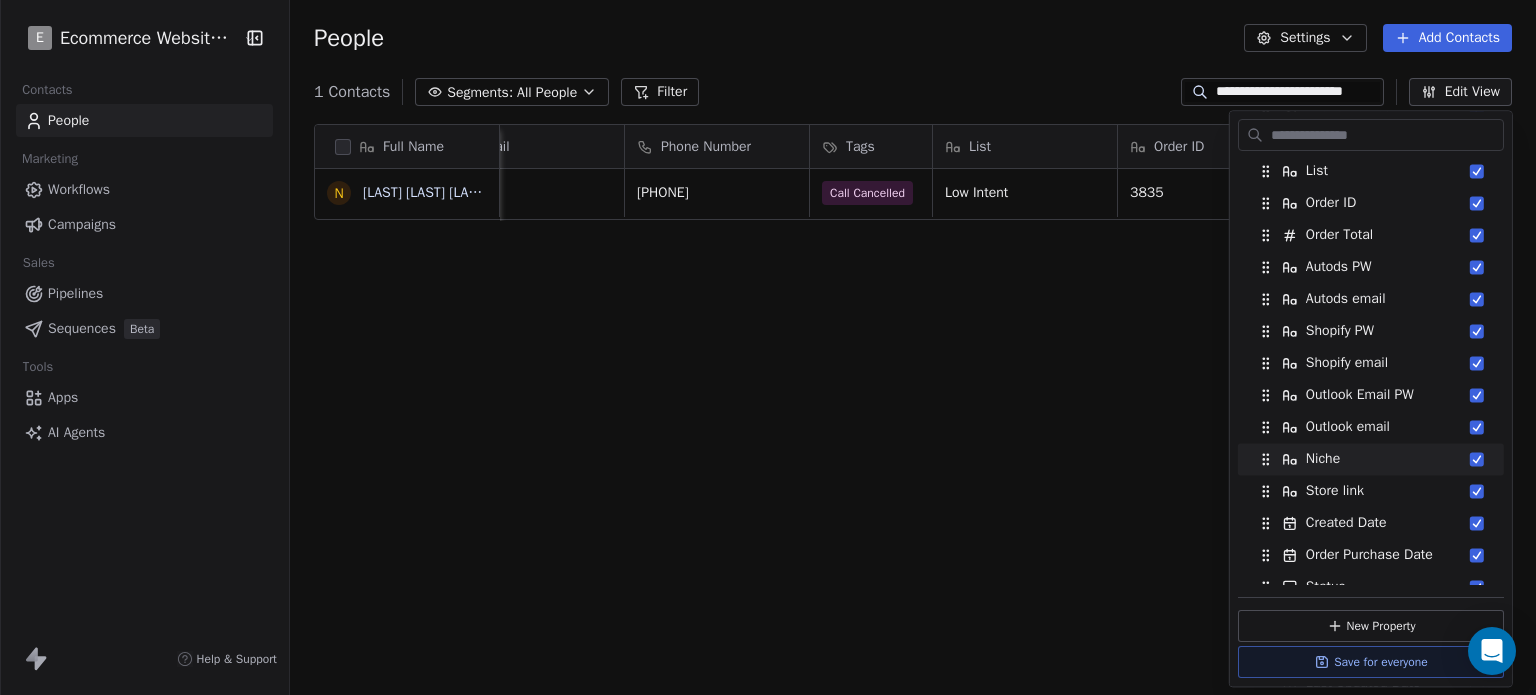 scroll, scrollTop: 200, scrollLeft: 0, axis: vertical 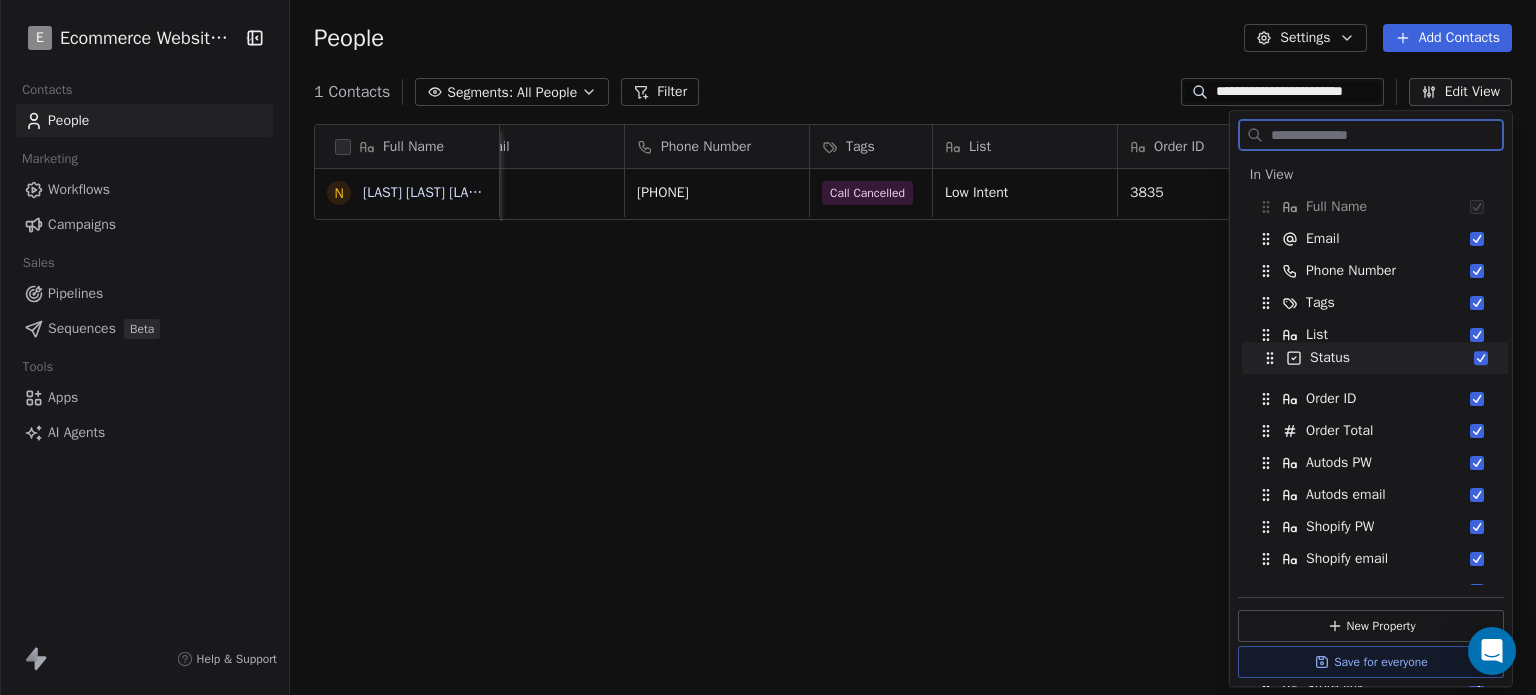 drag, startPoint x: 1366, startPoint y: 559, endPoint x: 1104, endPoint y: 397, distance: 308.03897 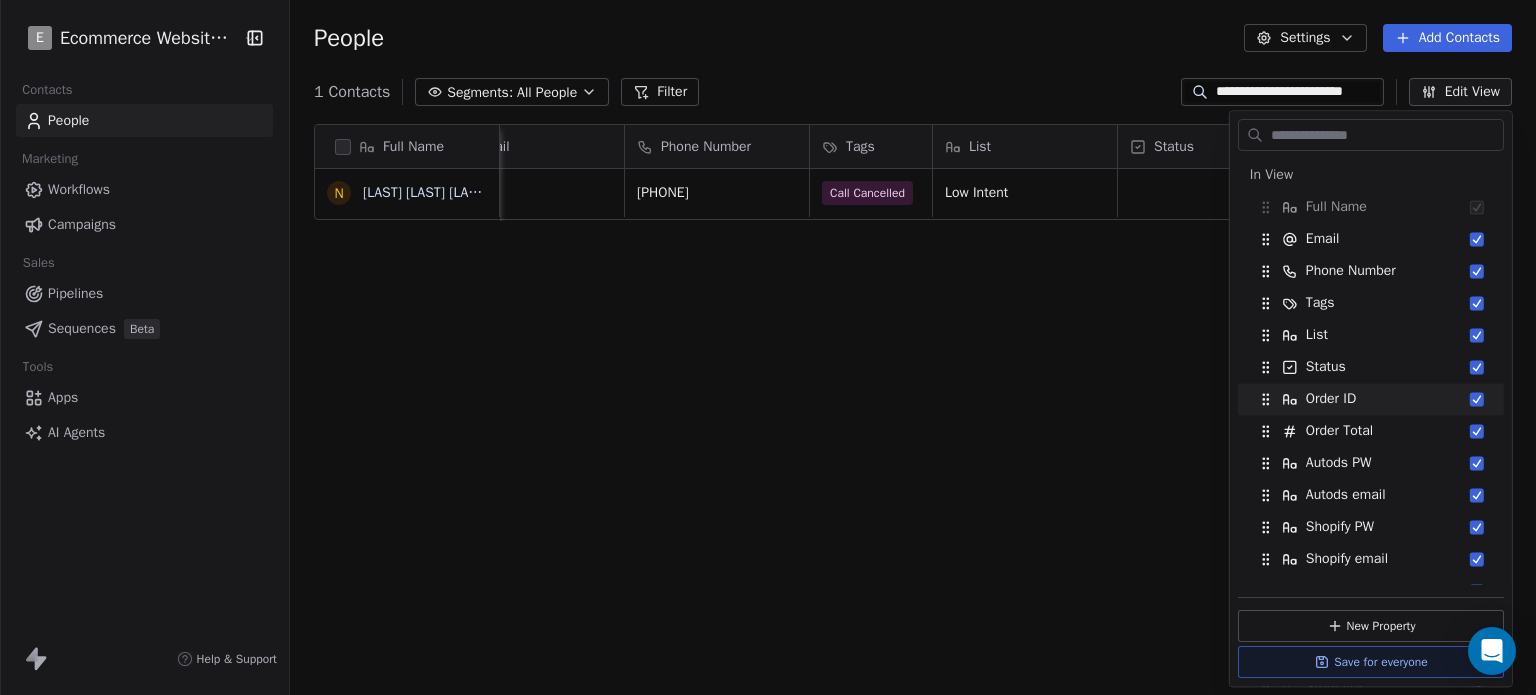 click on "Full Name N [LAST] [LAST] Email Phone Number Tags List Status Order ID Order Total Autods PW Autods email Shopify PW [EMAIL] [PHONE] Call Cancelled Low Intent 3835 HK$99
To pick up a draggable item, press the space bar.
While dragging, use the arrow keys to move the item.
Press space again to drop the item in its new position, or press escape to cancel." at bounding box center (913, 414) 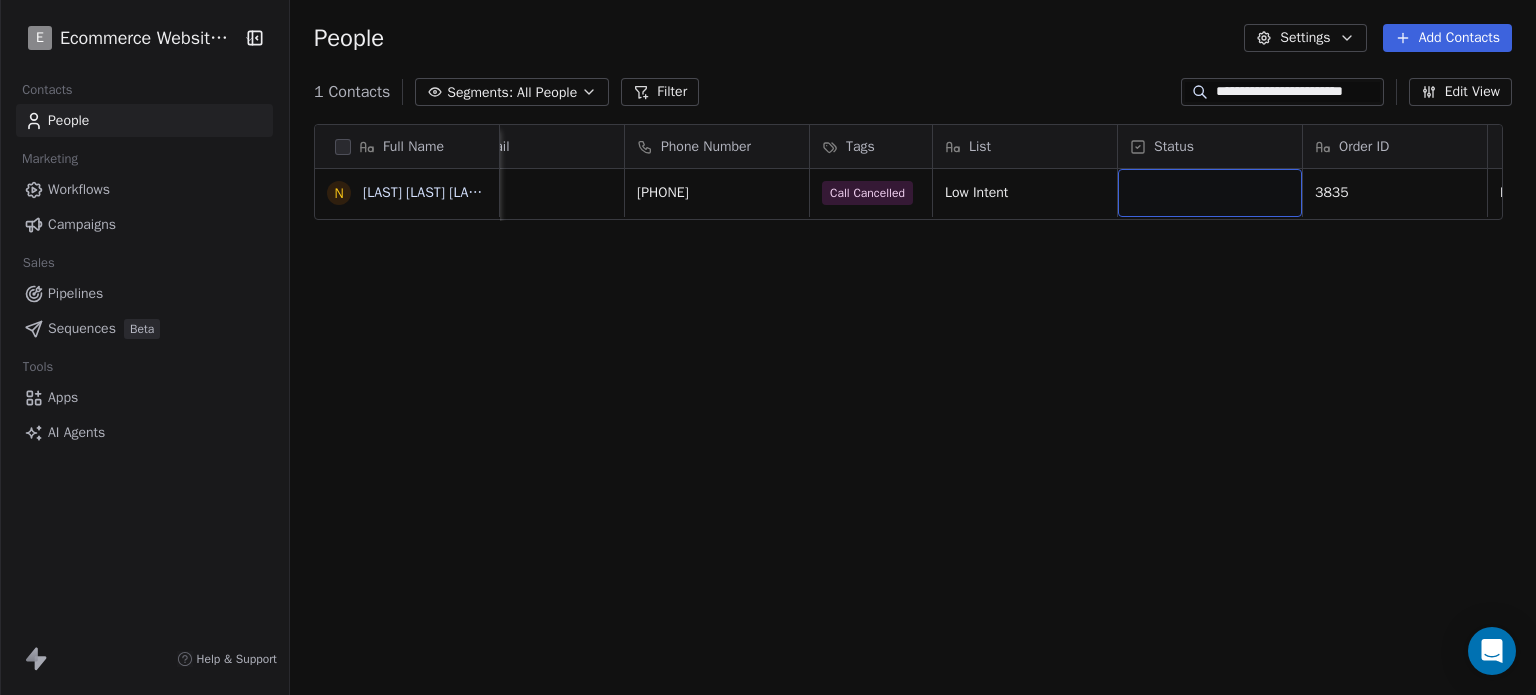 click at bounding box center (1210, 193) 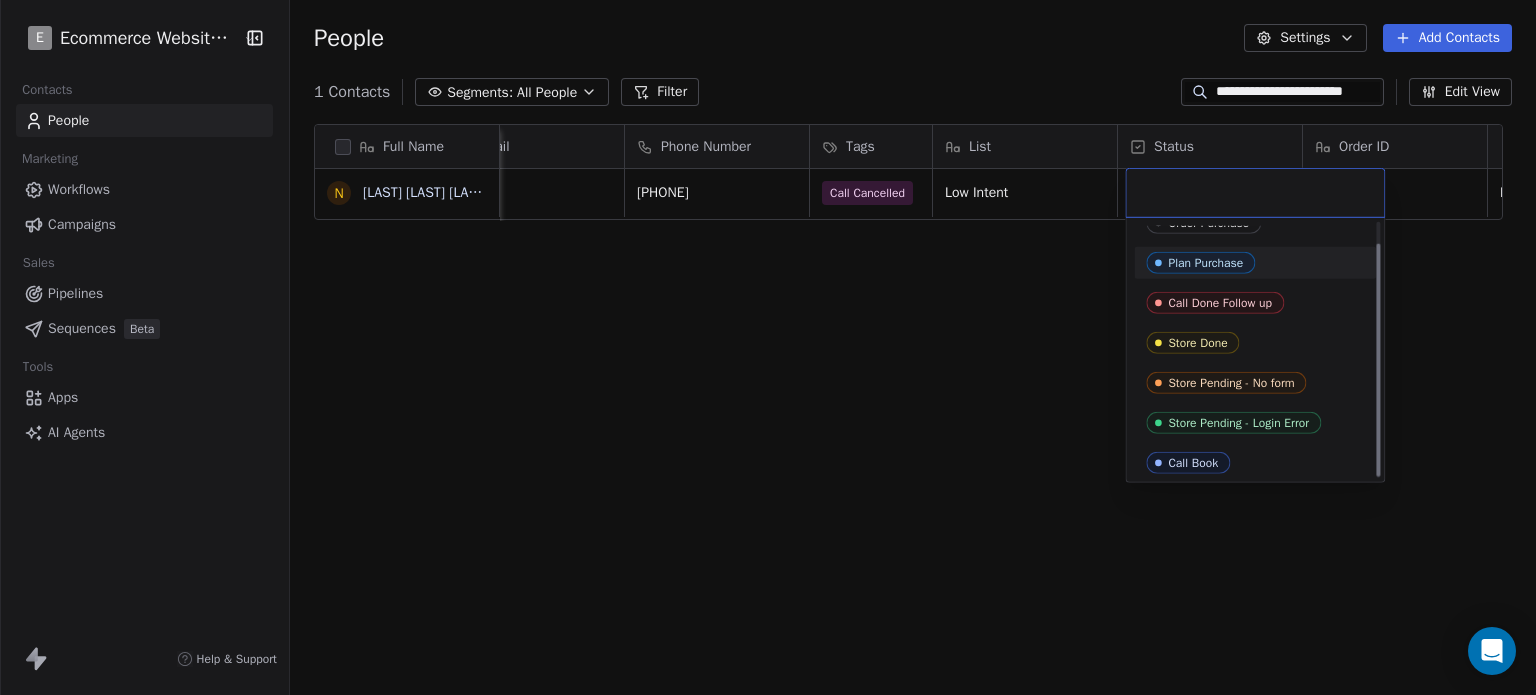 scroll, scrollTop: 24, scrollLeft: 0, axis: vertical 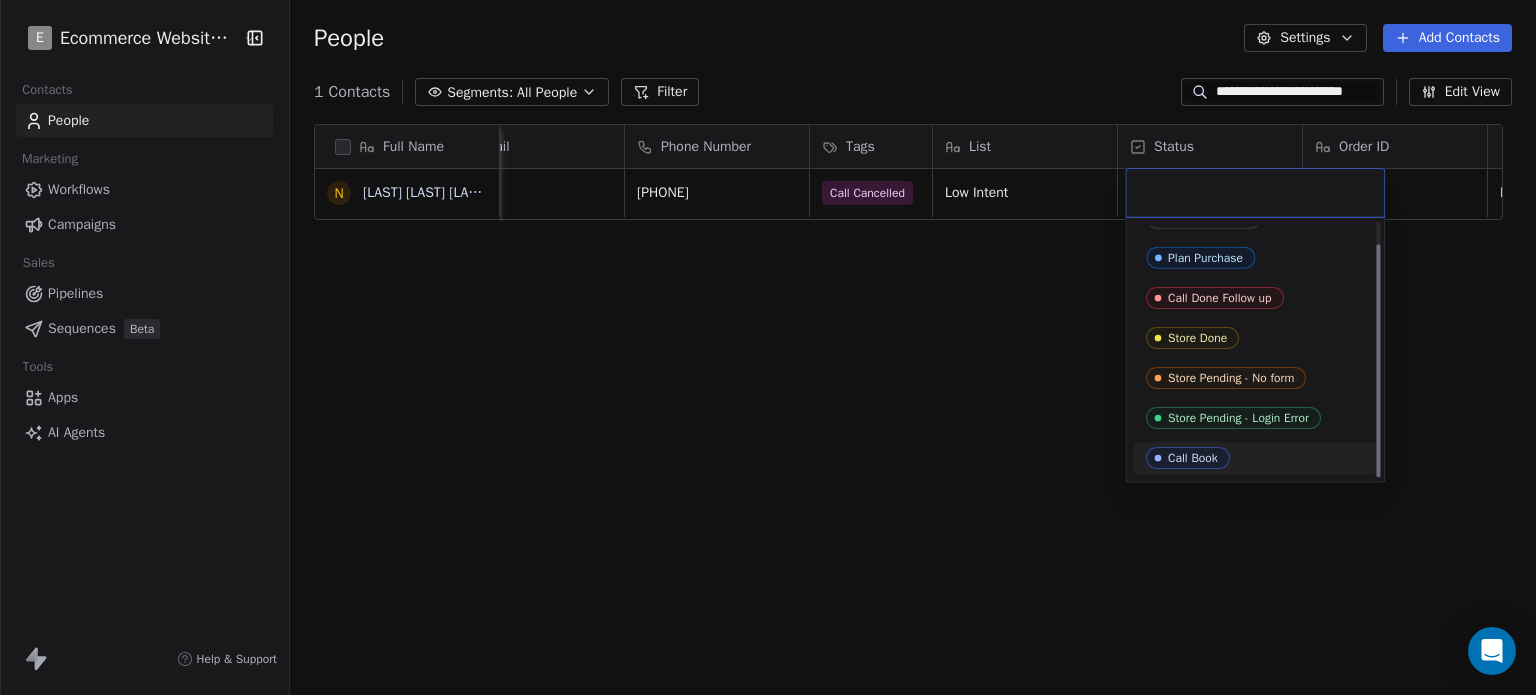 click on "Call Book" at bounding box center [1193, 458] 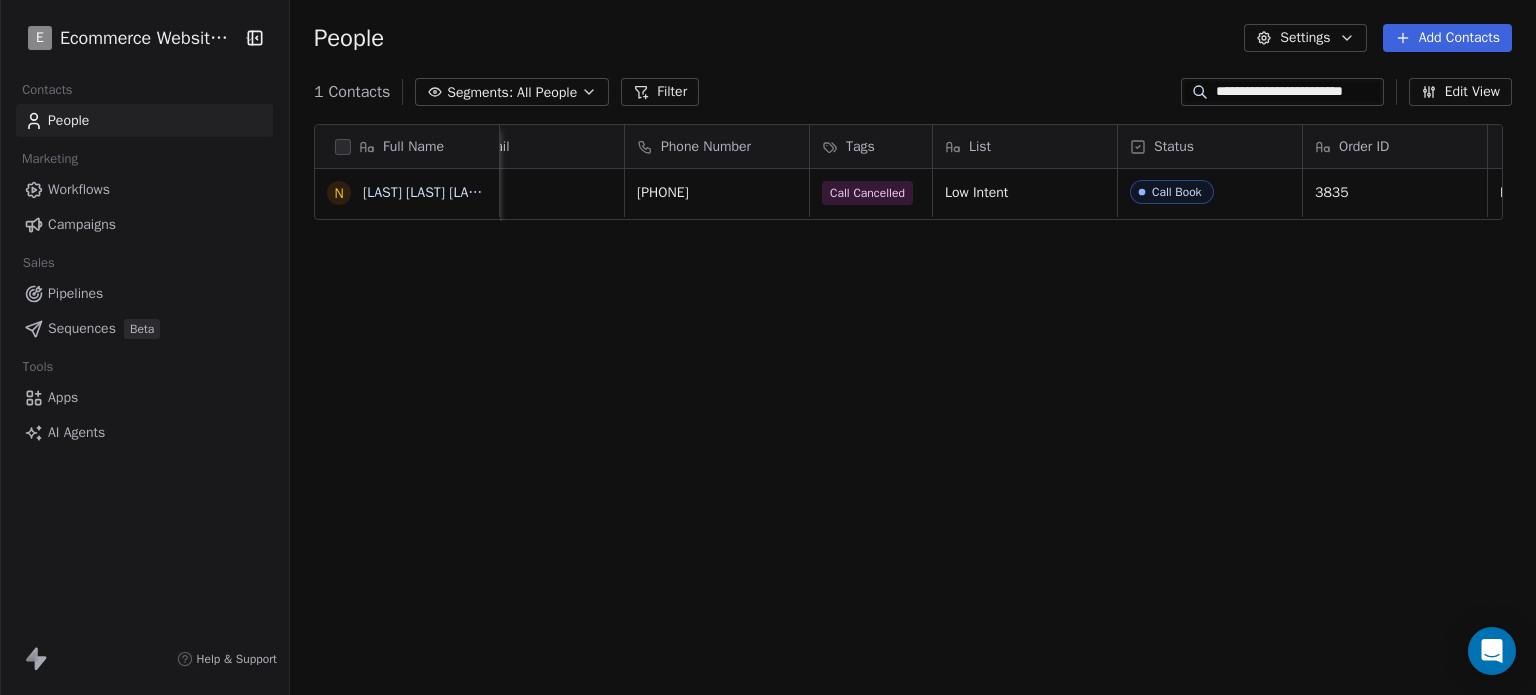 click on "Full Name [LAST] [LAST] [LAST] Email Phone Number Tags List Status Order ID Order Total Autods PW Autods email Shopify PW Autods email [EMAIL] [PHONE] Call Cancelled Low Intent Call Book 3835 HK$99
To pick up a draggable item, press the space bar.
While dragging, use the arrow keys to move the item.
Press space again to drop the item in its new position, or press escape to cancel." at bounding box center [913, 414] 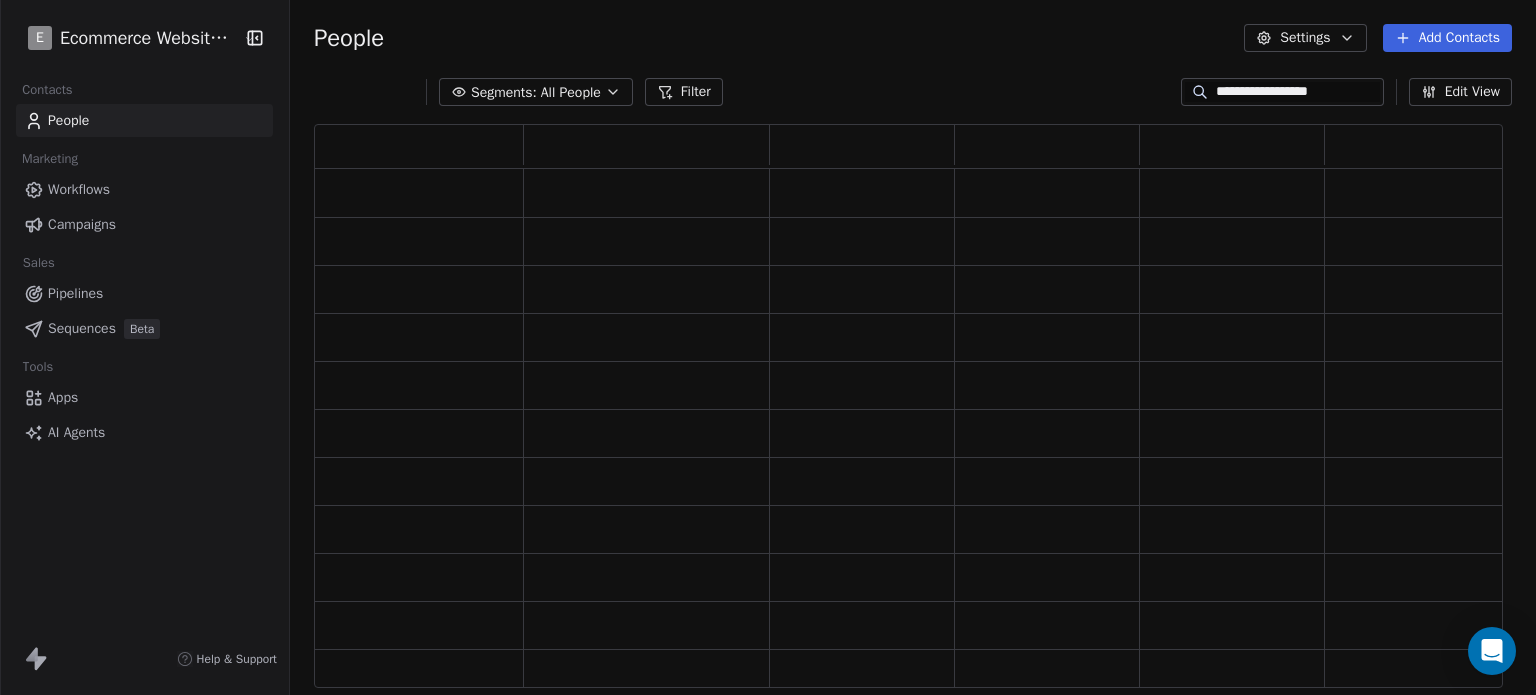scroll, scrollTop: 16, scrollLeft: 16, axis: both 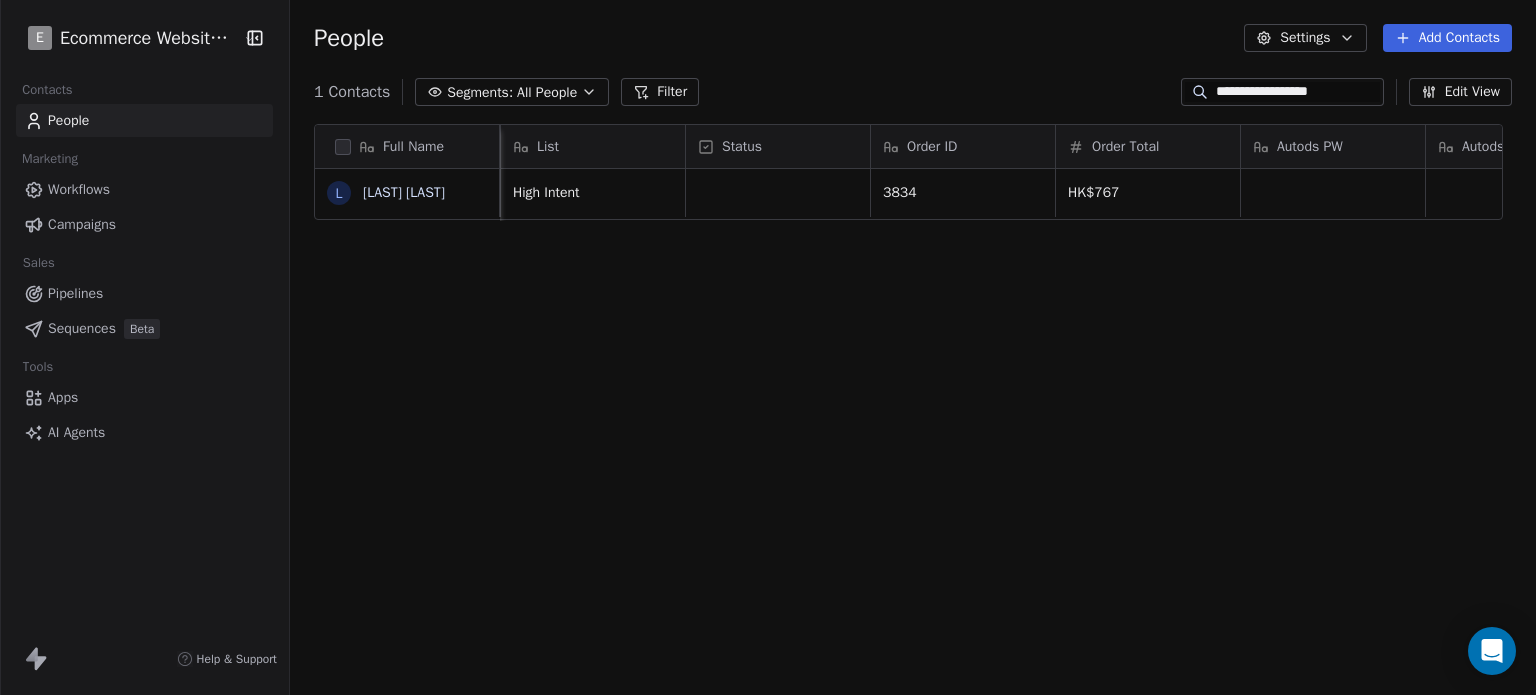click on "**********" at bounding box center (1297, 92) 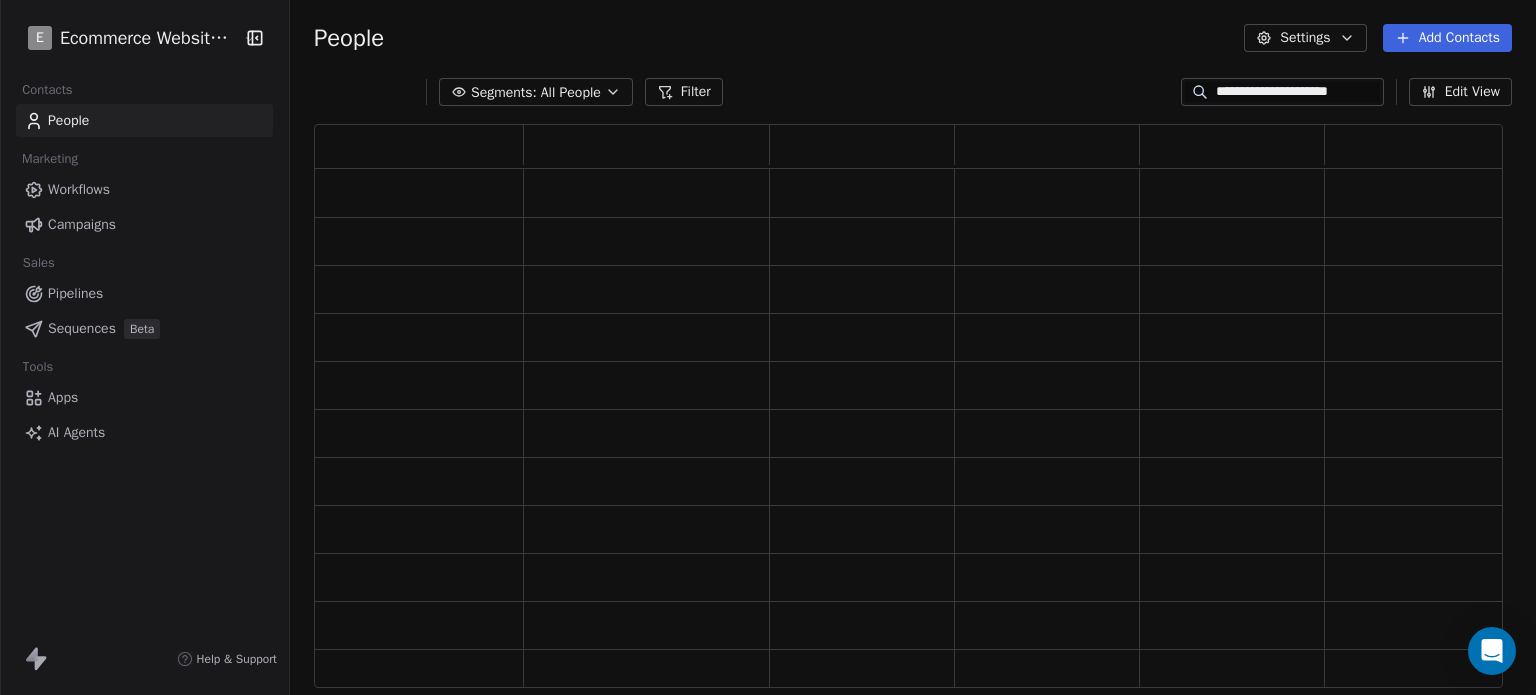 scroll, scrollTop: 16, scrollLeft: 16, axis: both 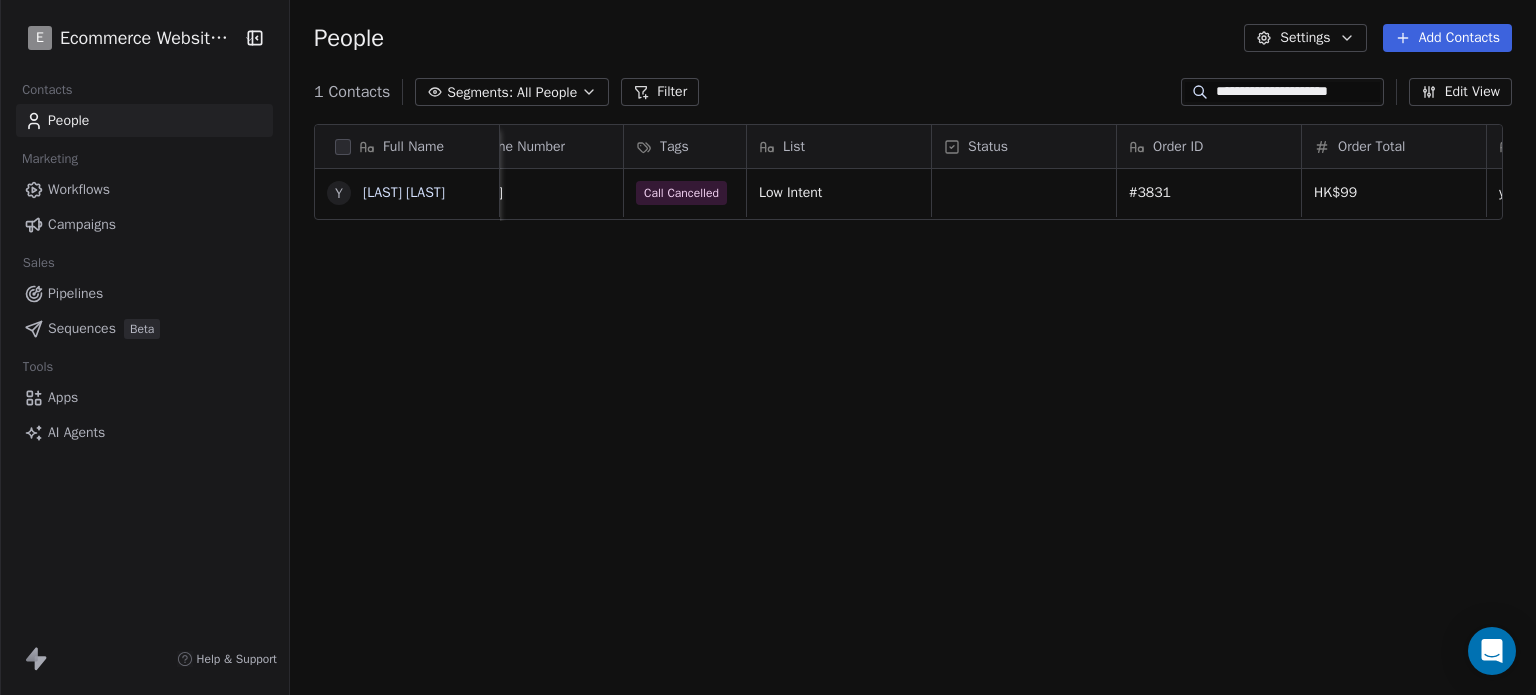 drag, startPoint x: 1256, startPoint y: 72, endPoint x: 1252, endPoint y: 90, distance: 18.439089 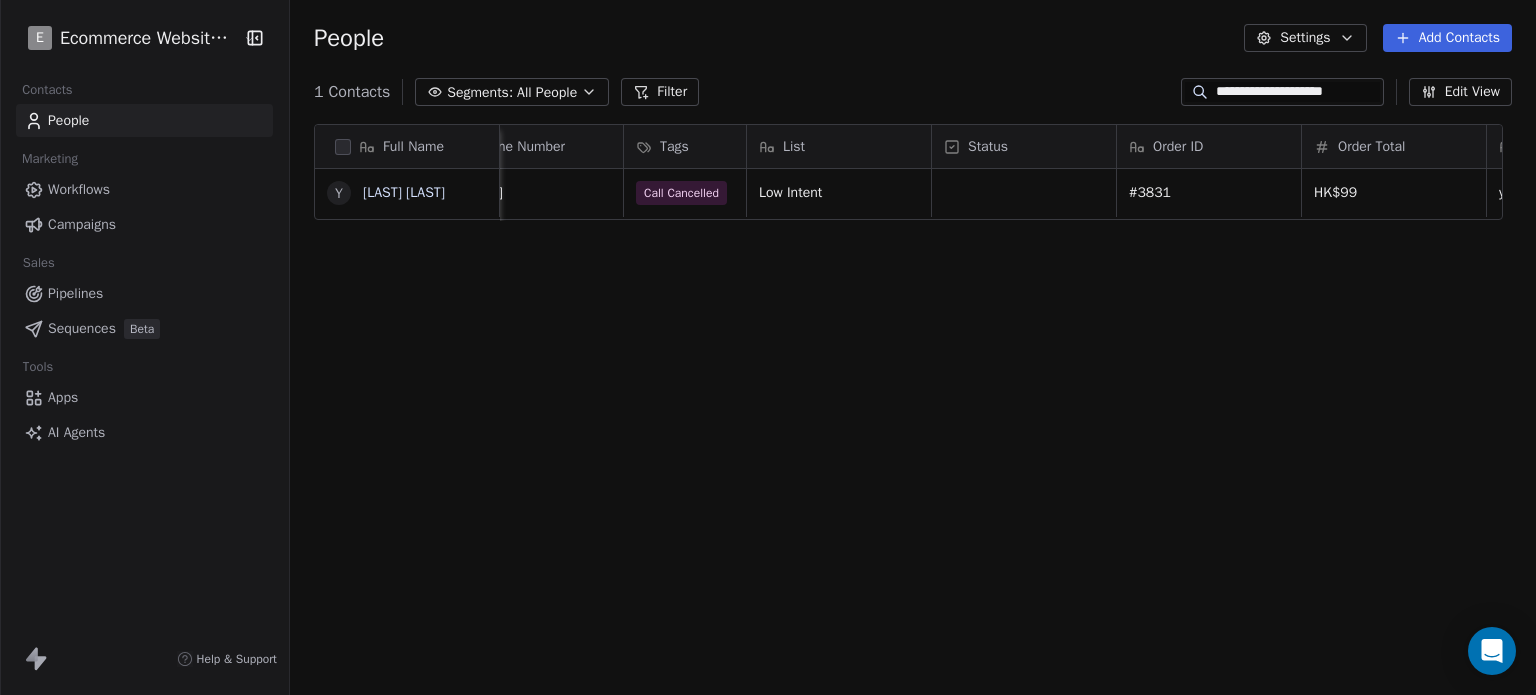 scroll, scrollTop: 0, scrollLeft: 5, axis: horizontal 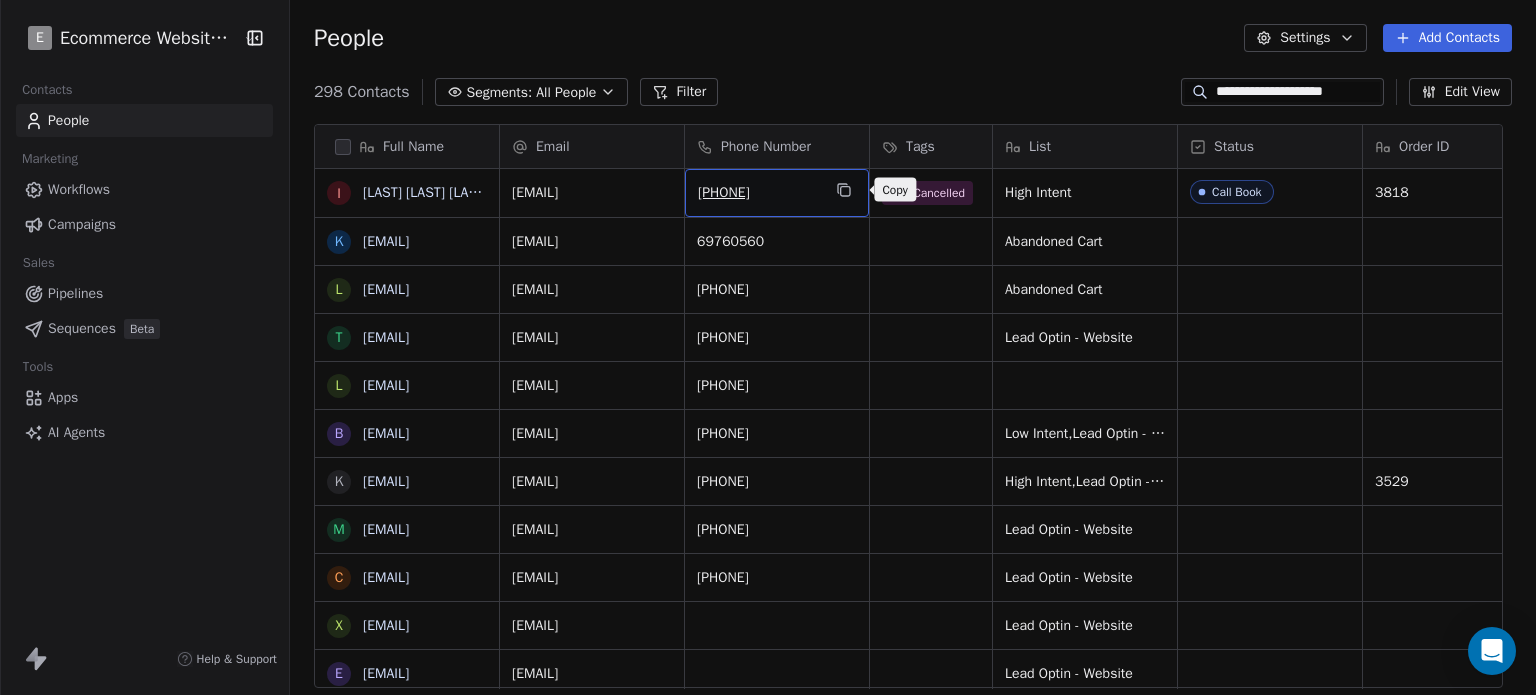 click 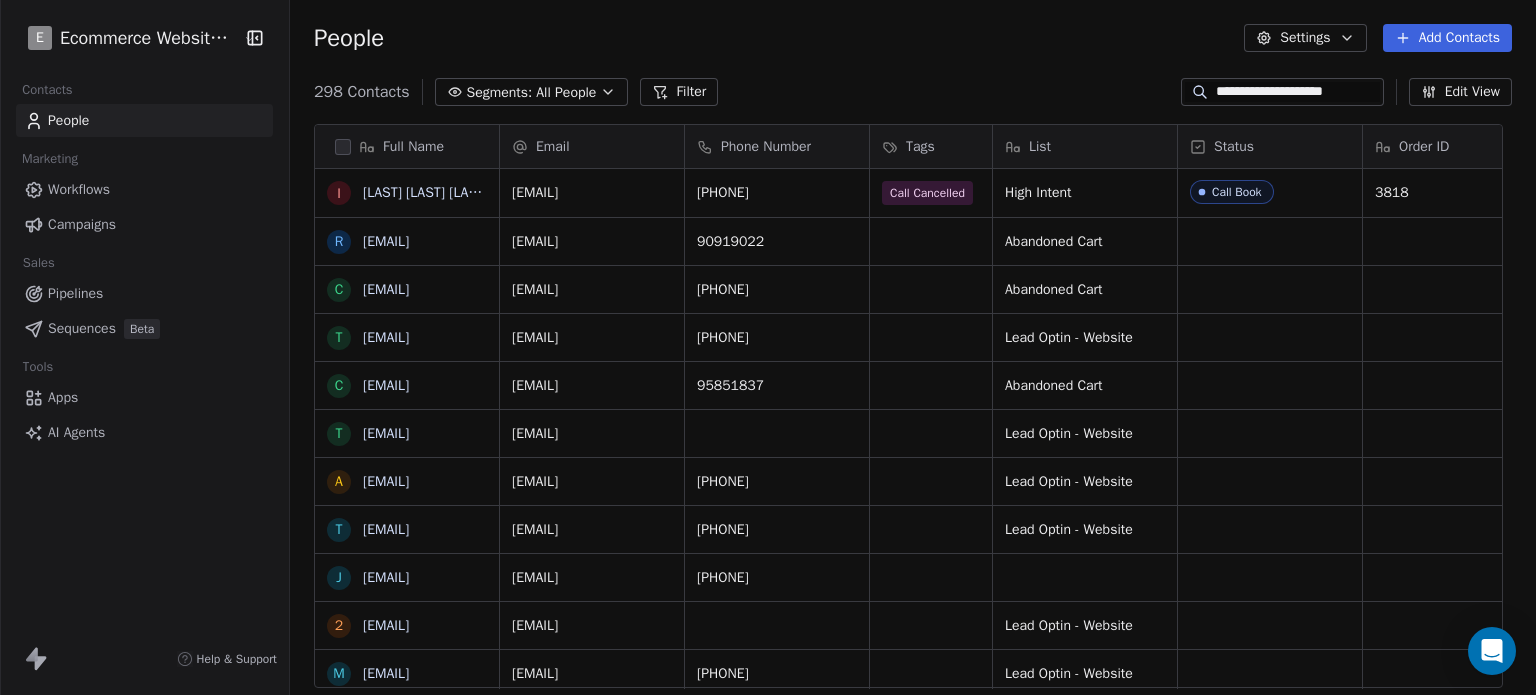 click on "**********" at bounding box center (1297, 92) 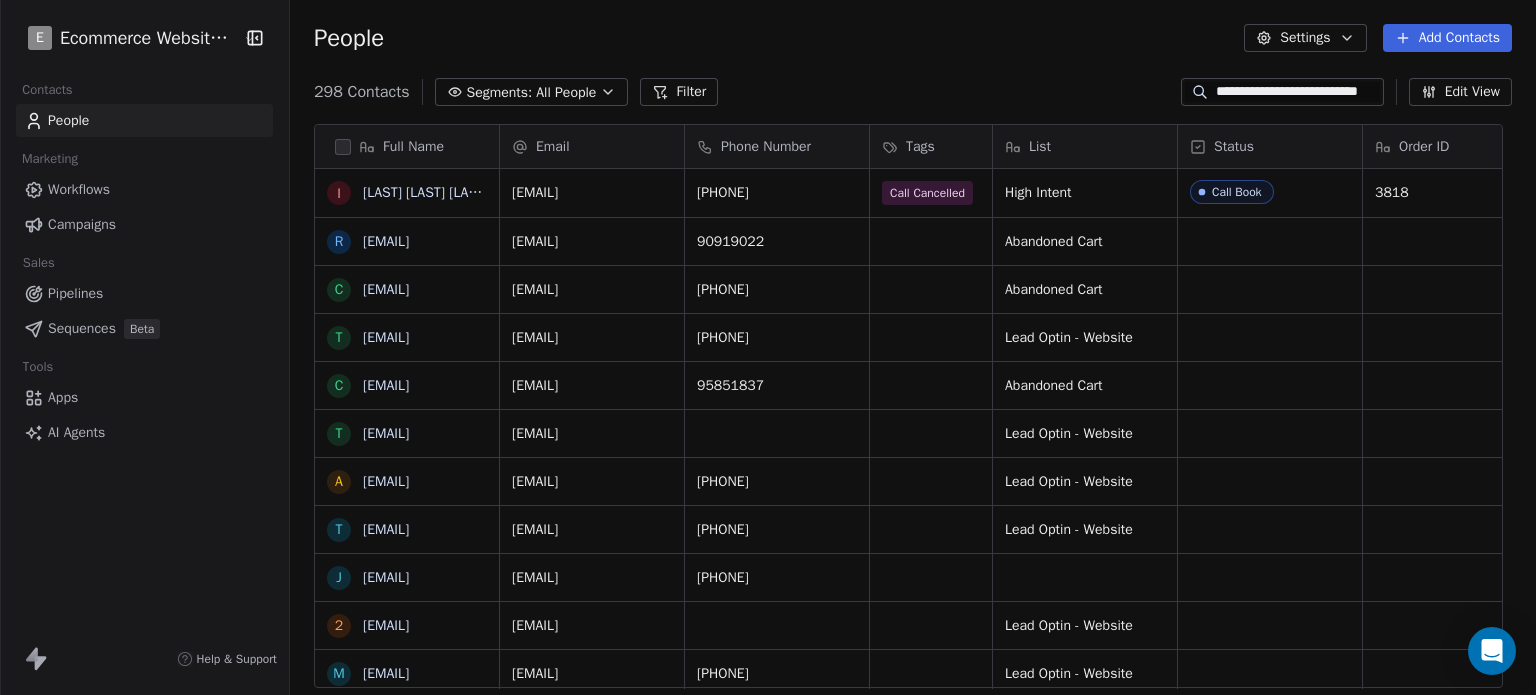 scroll, scrollTop: 0, scrollLeft: 42, axis: horizontal 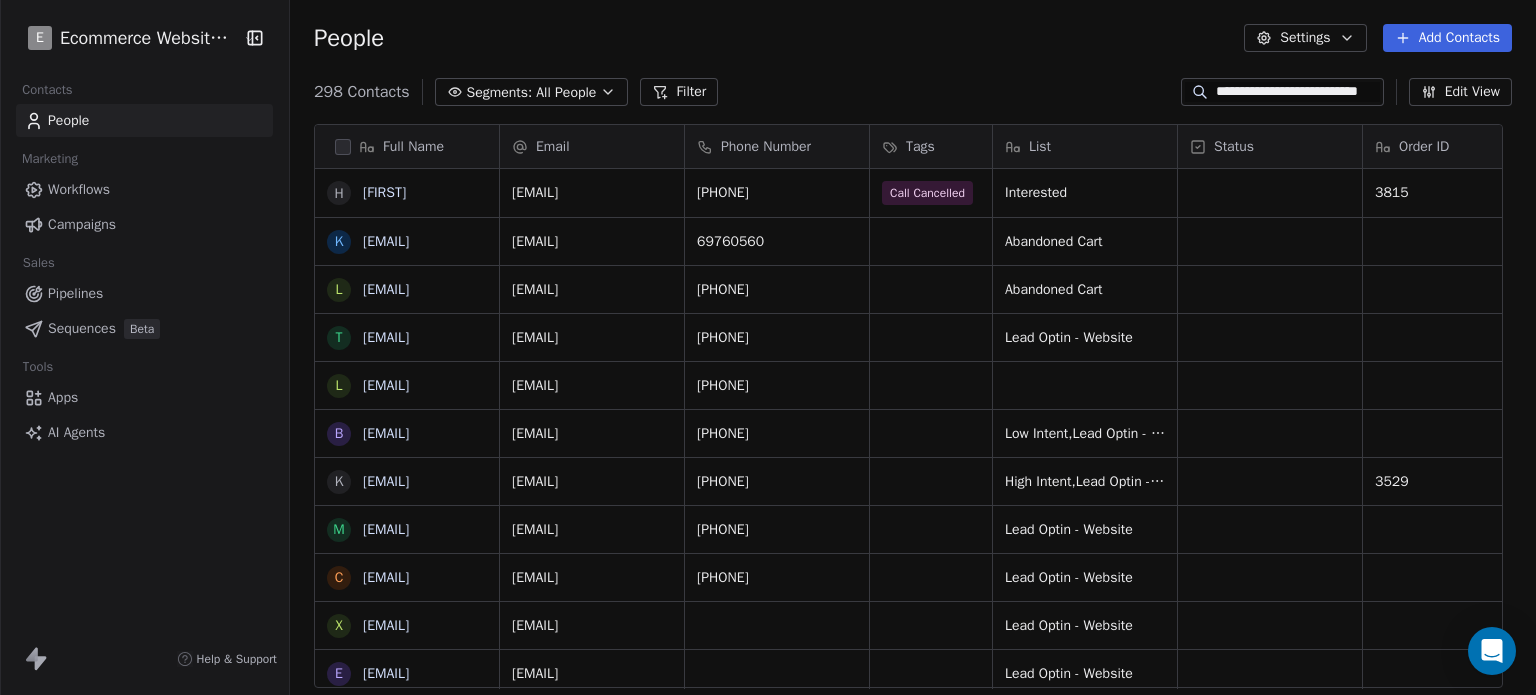 click on "**********" at bounding box center (1297, 92) 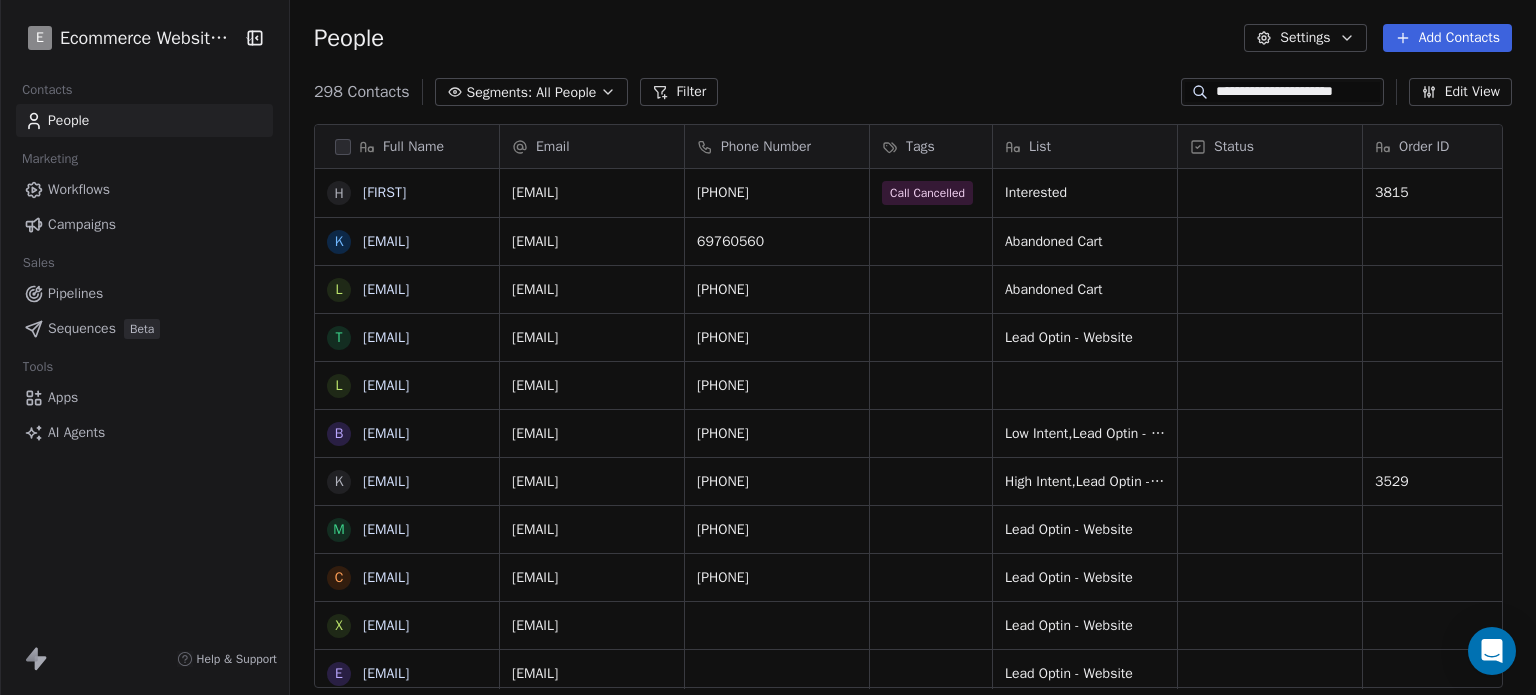 scroll, scrollTop: 0, scrollLeft: 27, axis: horizontal 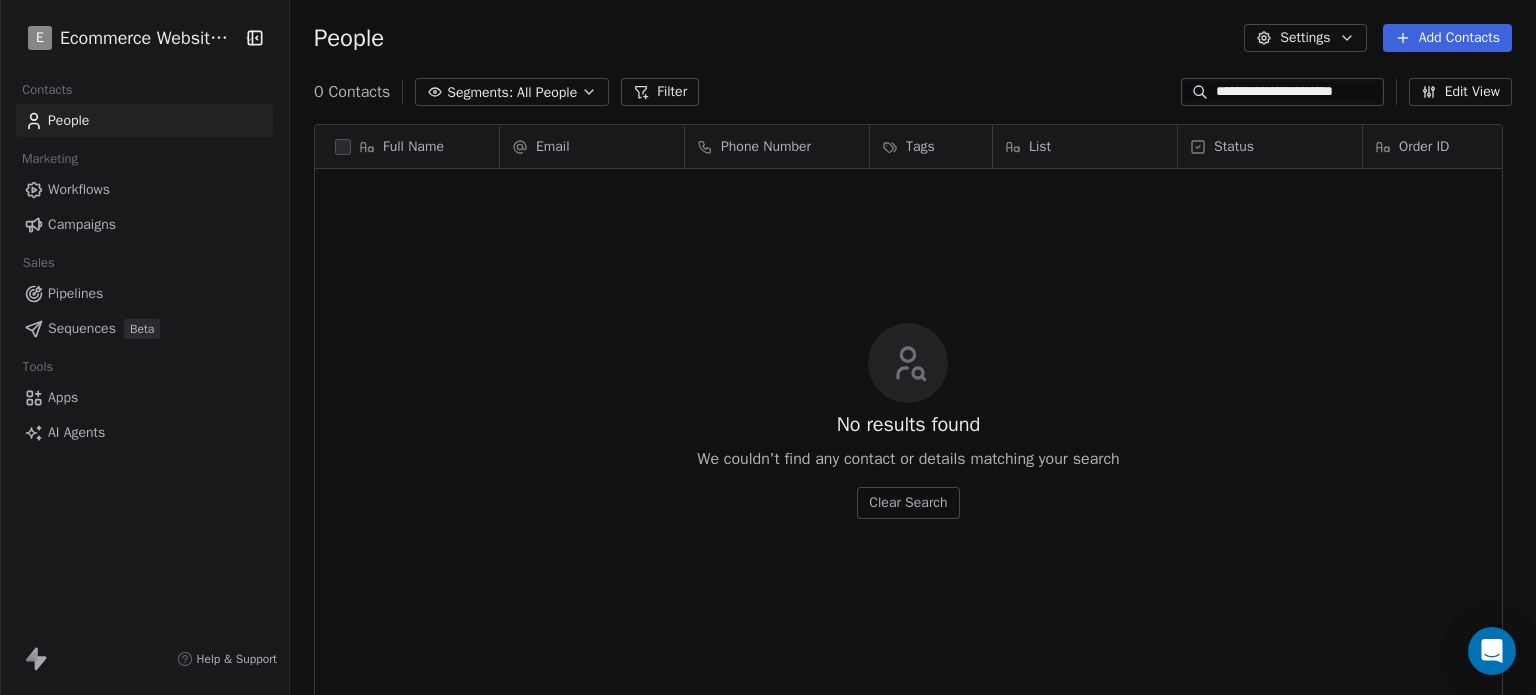 type on "**********" 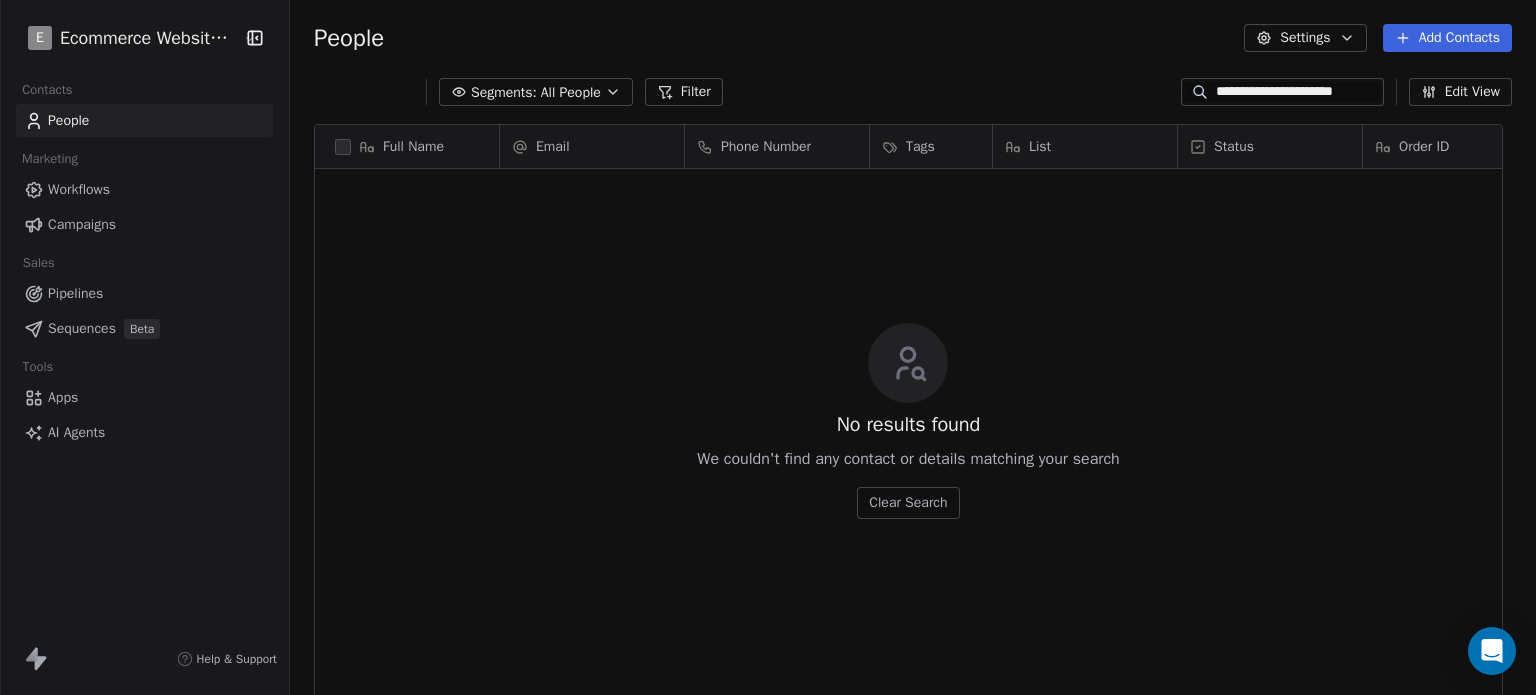 click on "**********" at bounding box center [1297, 92] 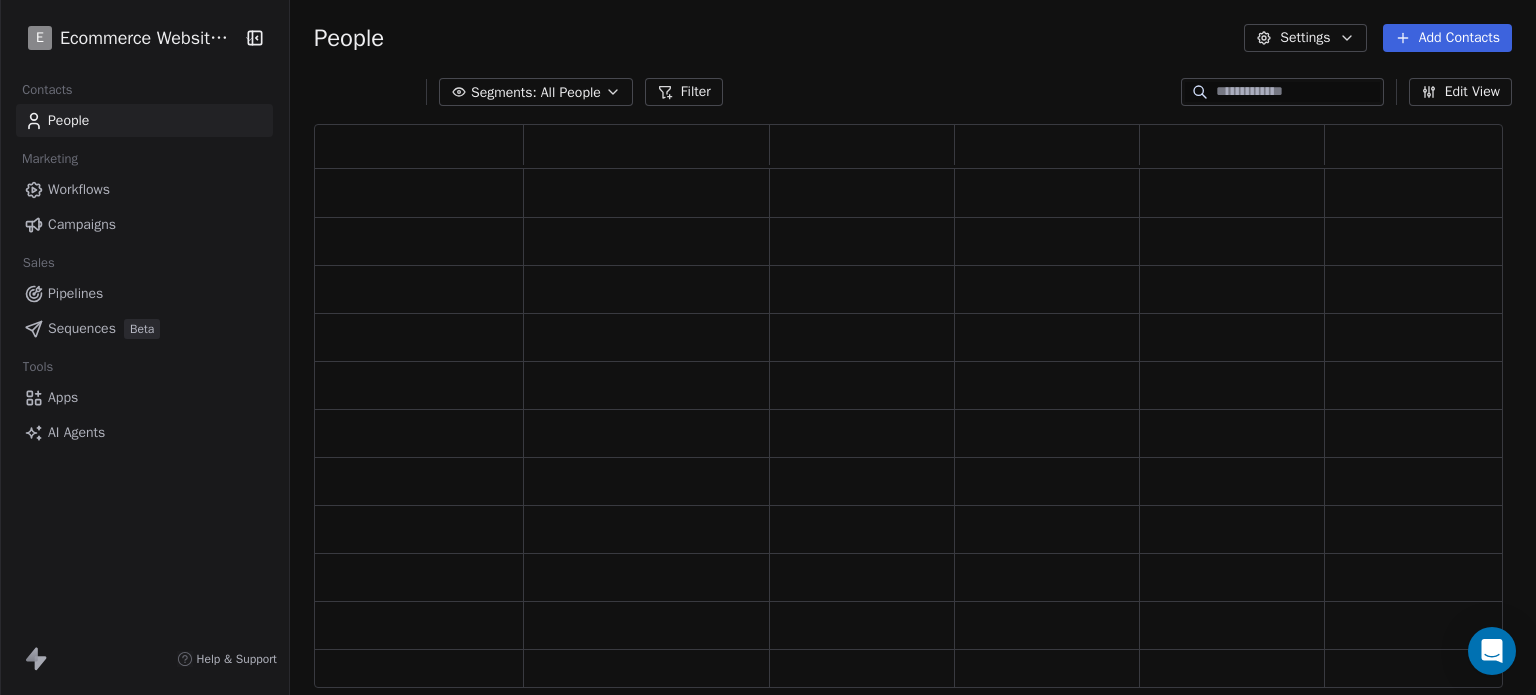 scroll, scrollTop: 16, scrollLeft: 16, axis: both 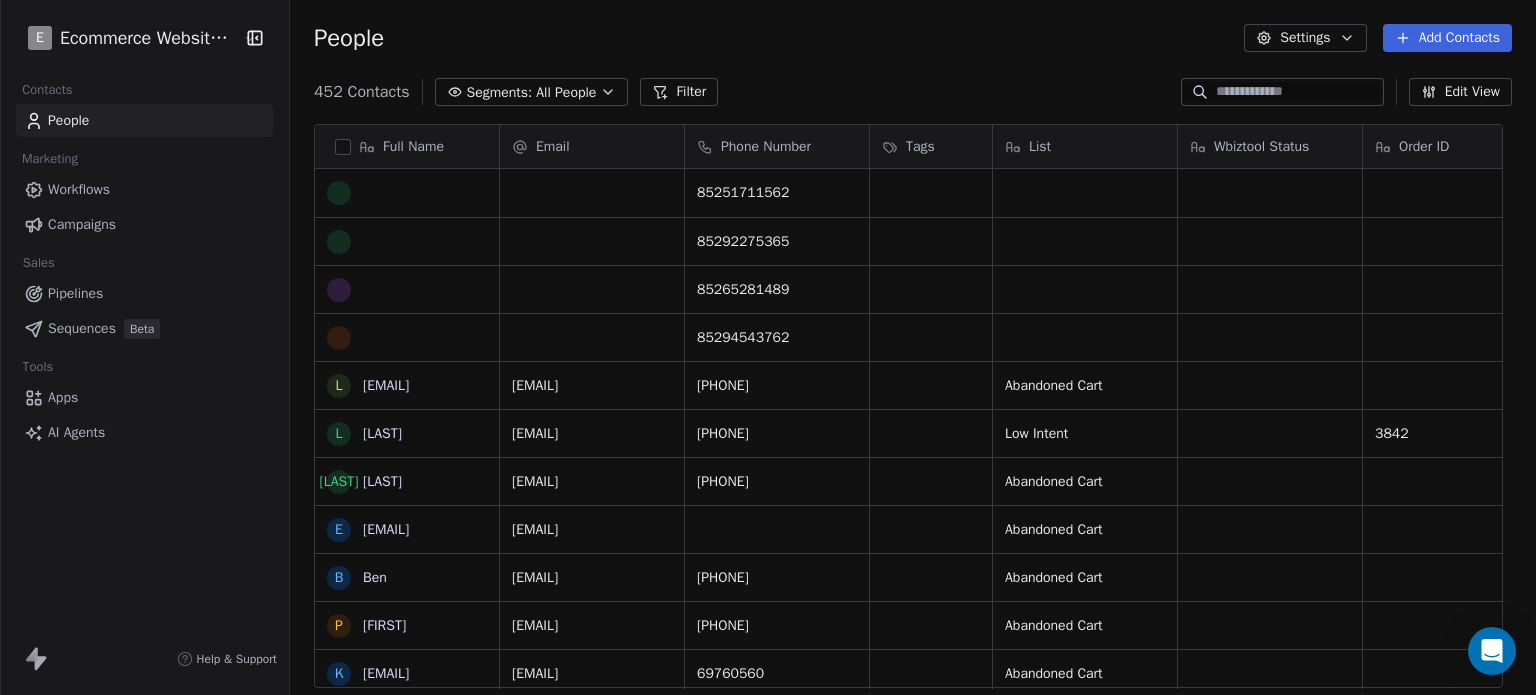 click at bounding box center [1282, 92] 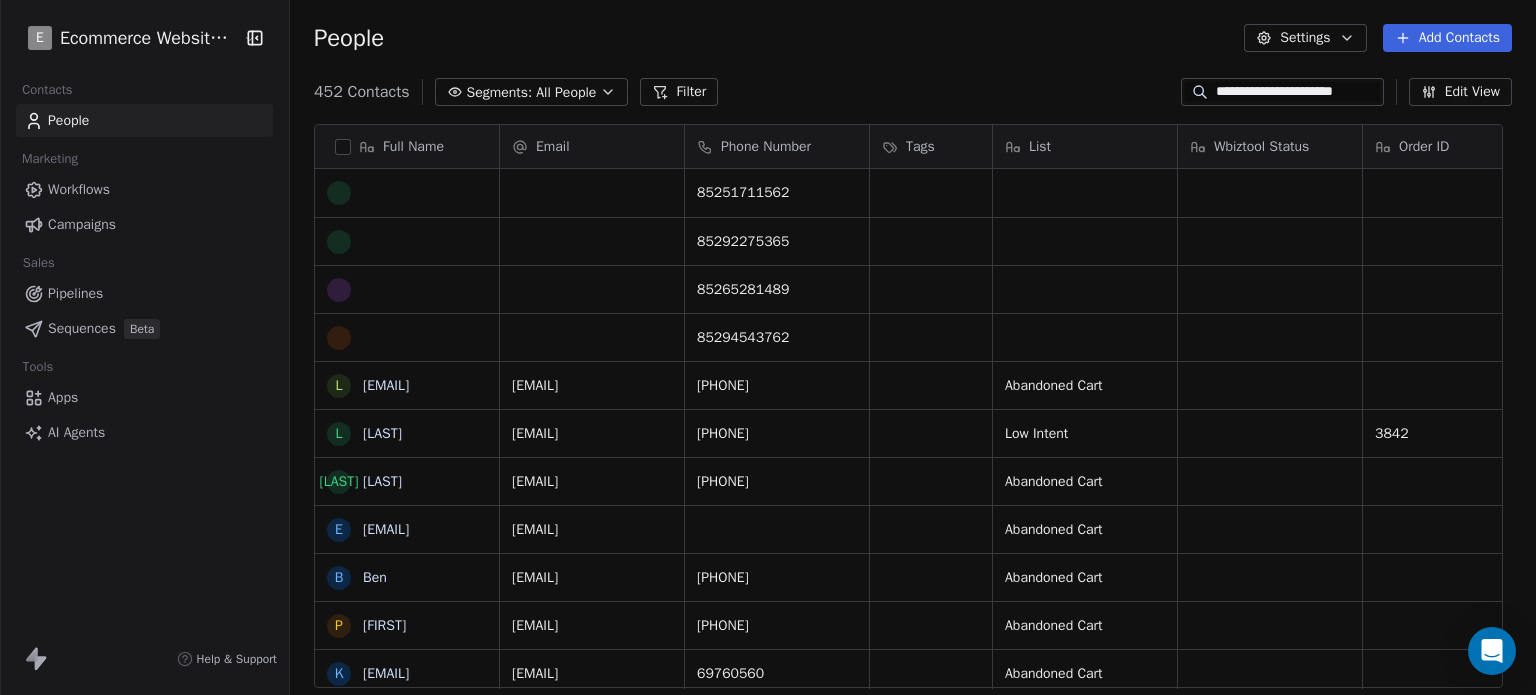 scroll, scrollTop: 0, scrollLeft: 12, axis: horizontal 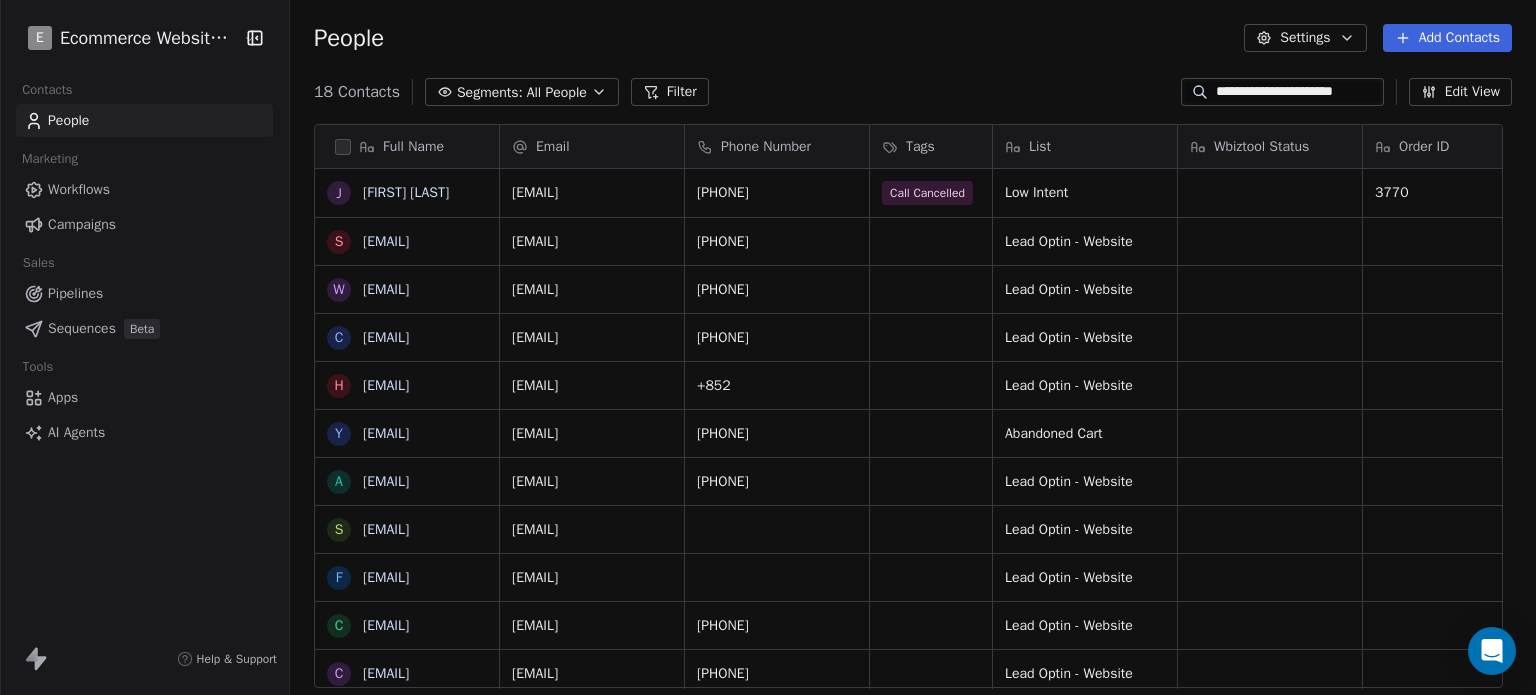 type on "**********" 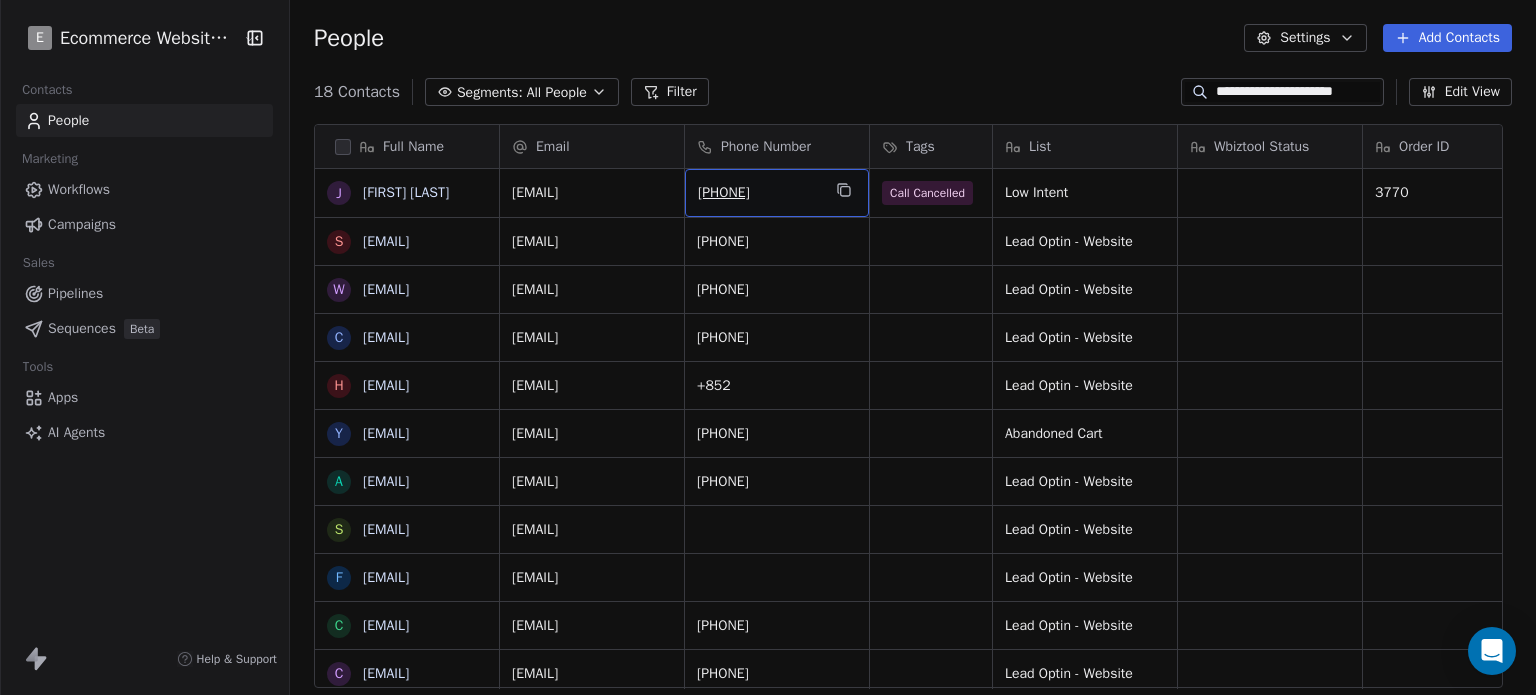 scroll, scrollTop: 0, scrollLeft: 0, axis: both 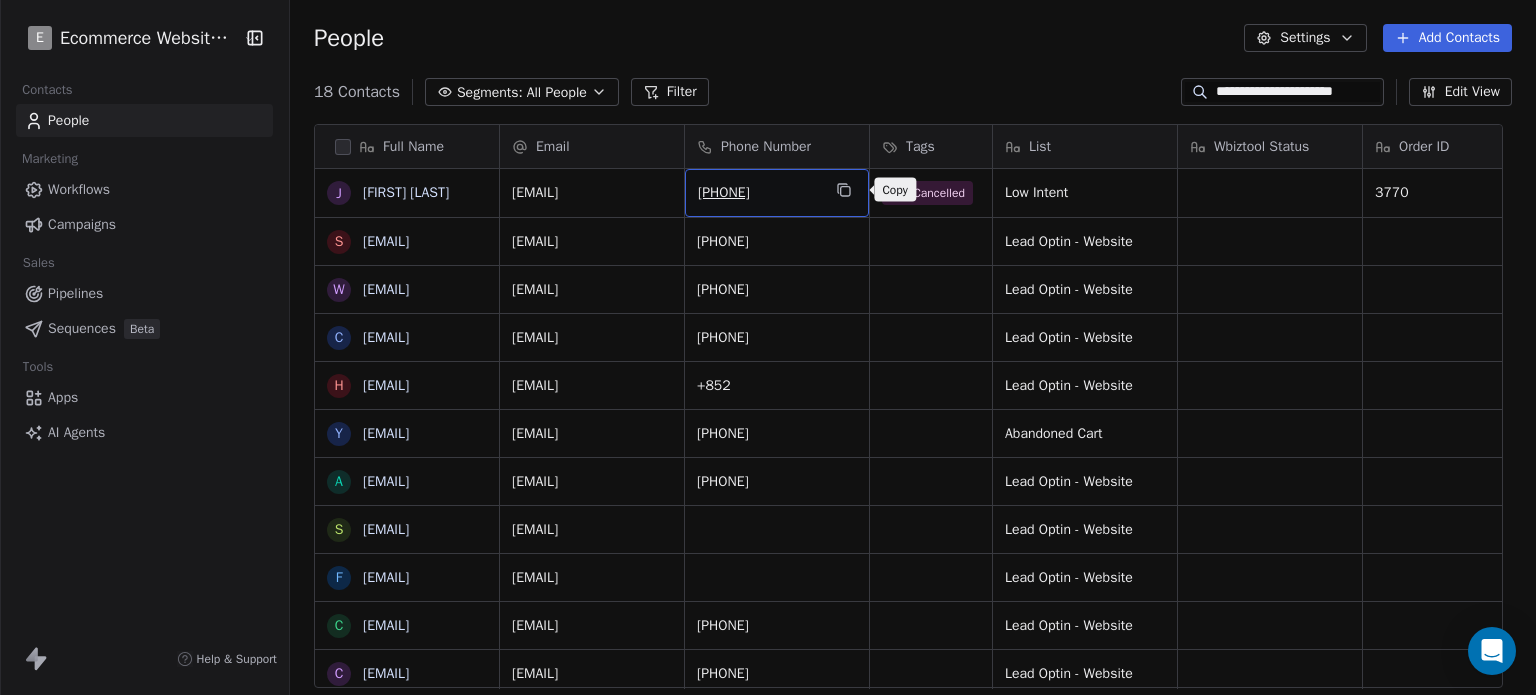 click 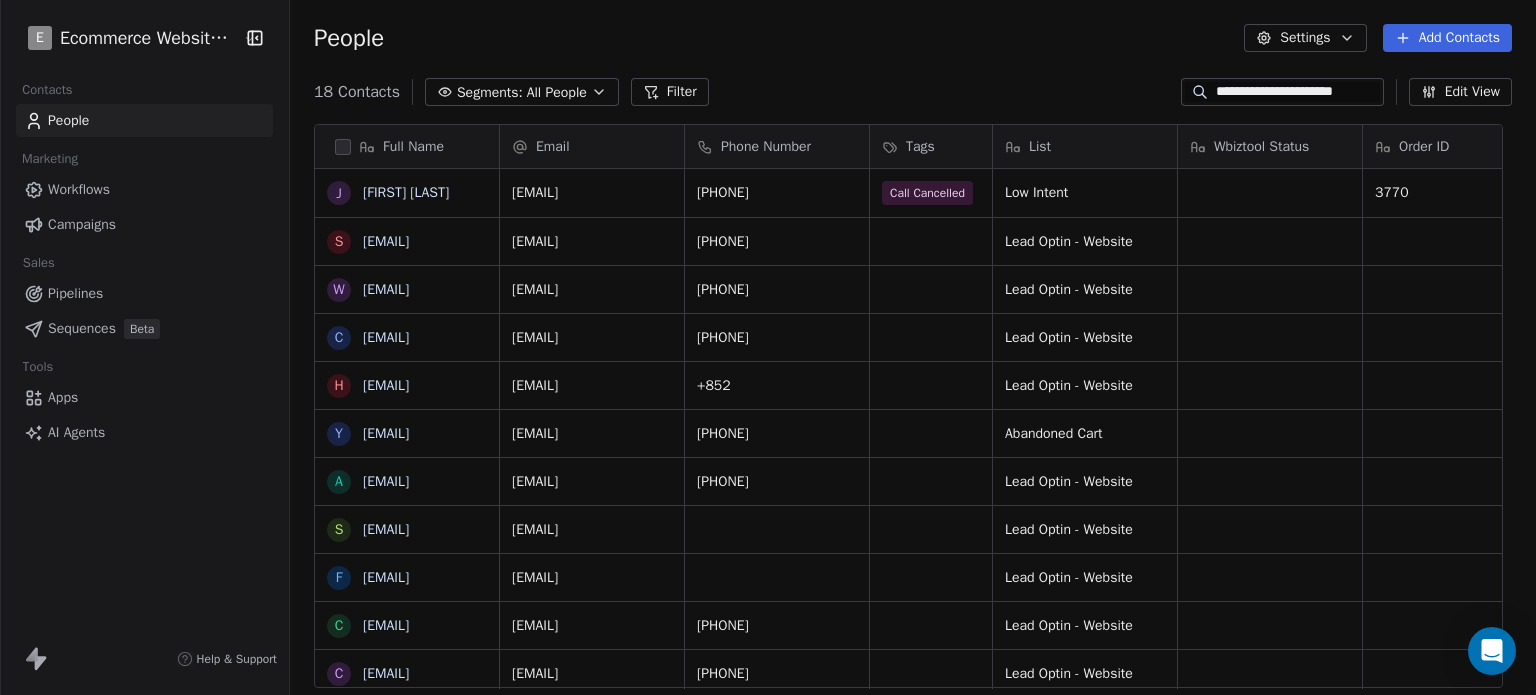 scroll, scrollTop: 104, scrollLeft: 0, axis: vertical 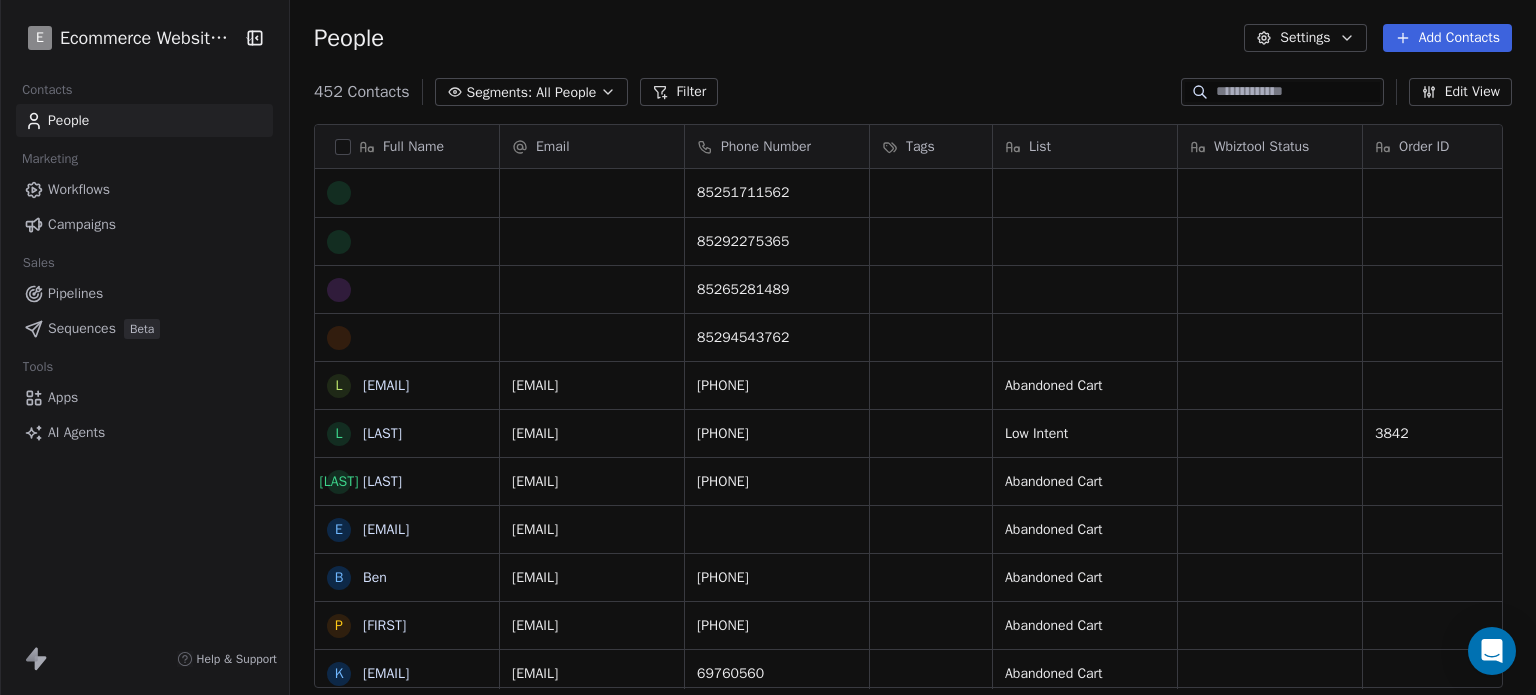 type 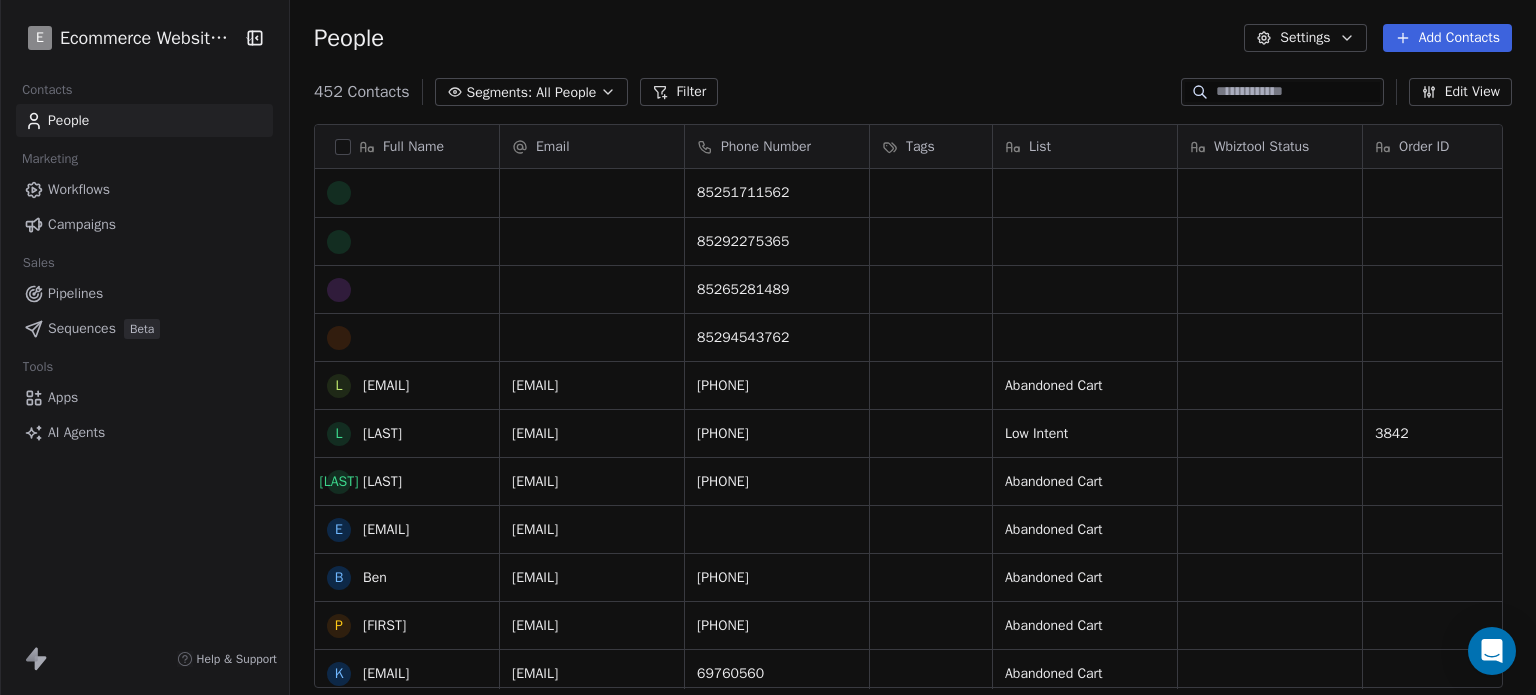 scroll, scrollTop: 440, scrollLeft: 0, axis: vertical 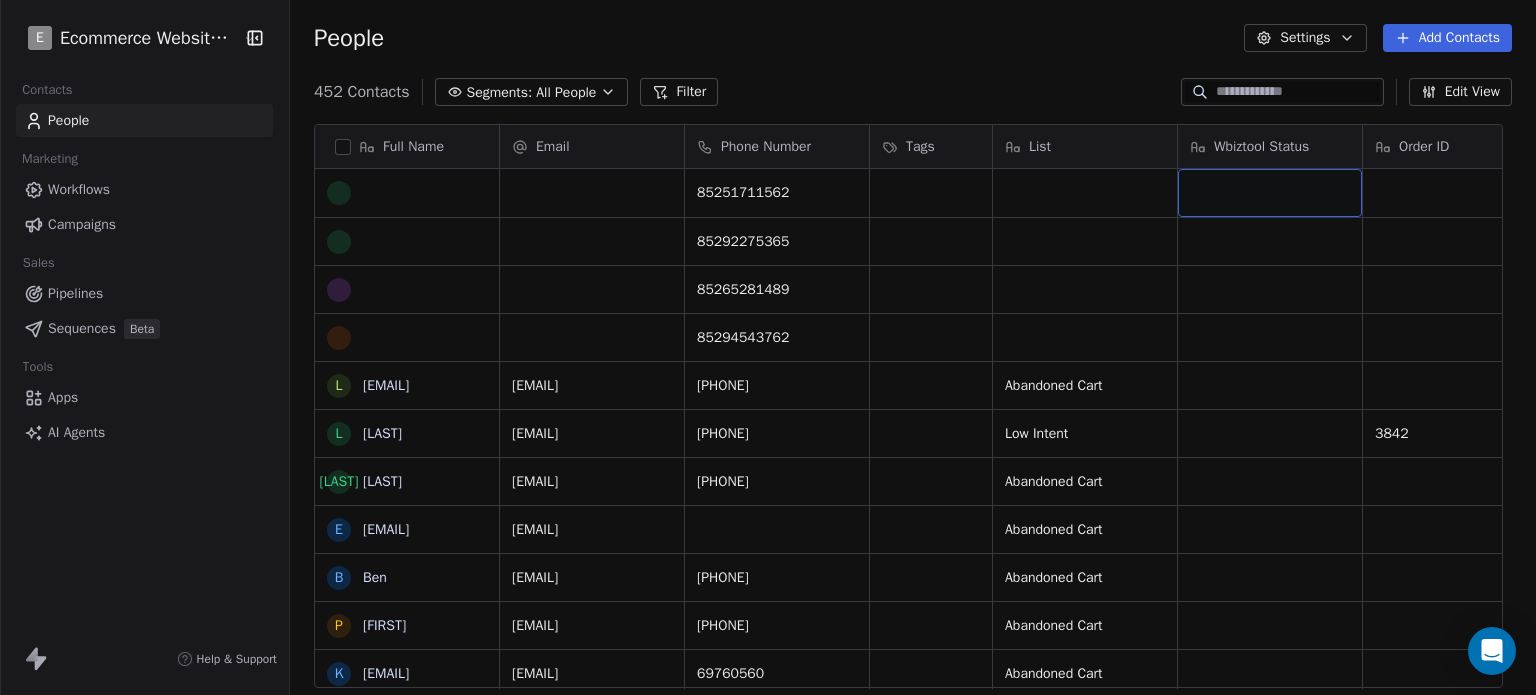 click on "People Settings  Add Contacts" at bounding box center (913, 38) 